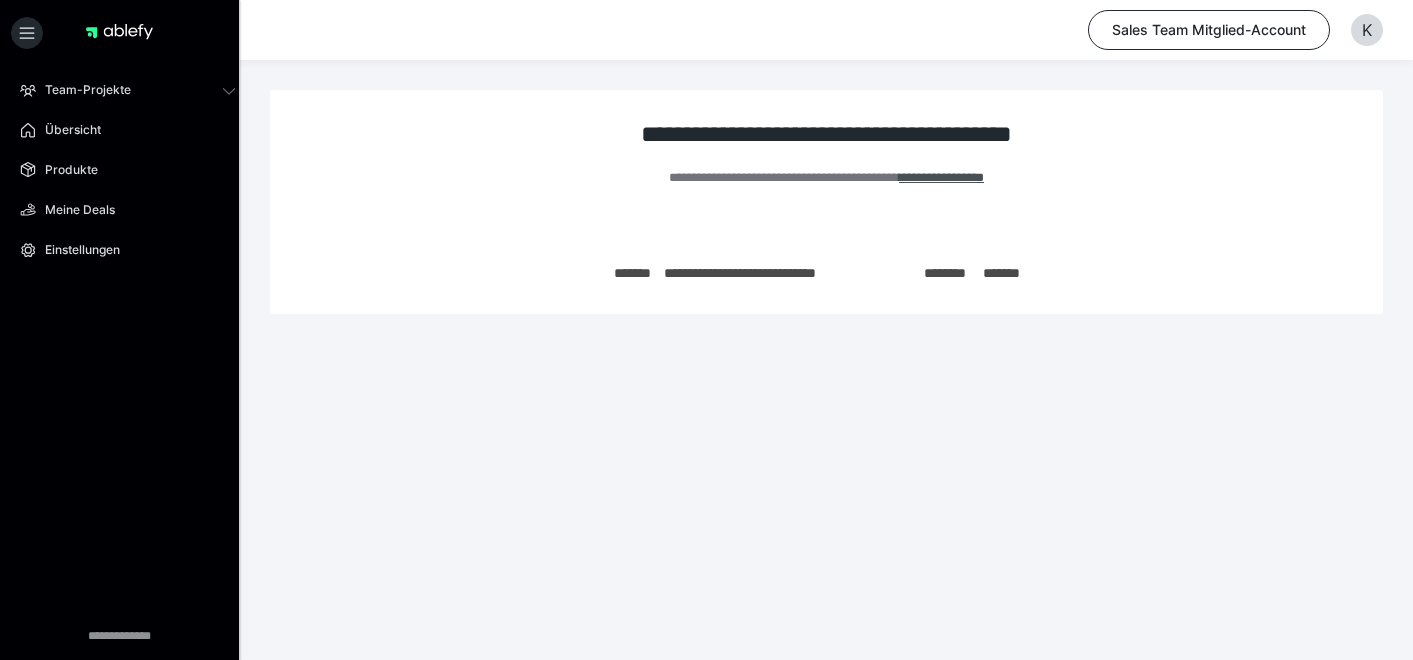 scroll, scrollTop: 0, scrollLeft: 0, axis: both 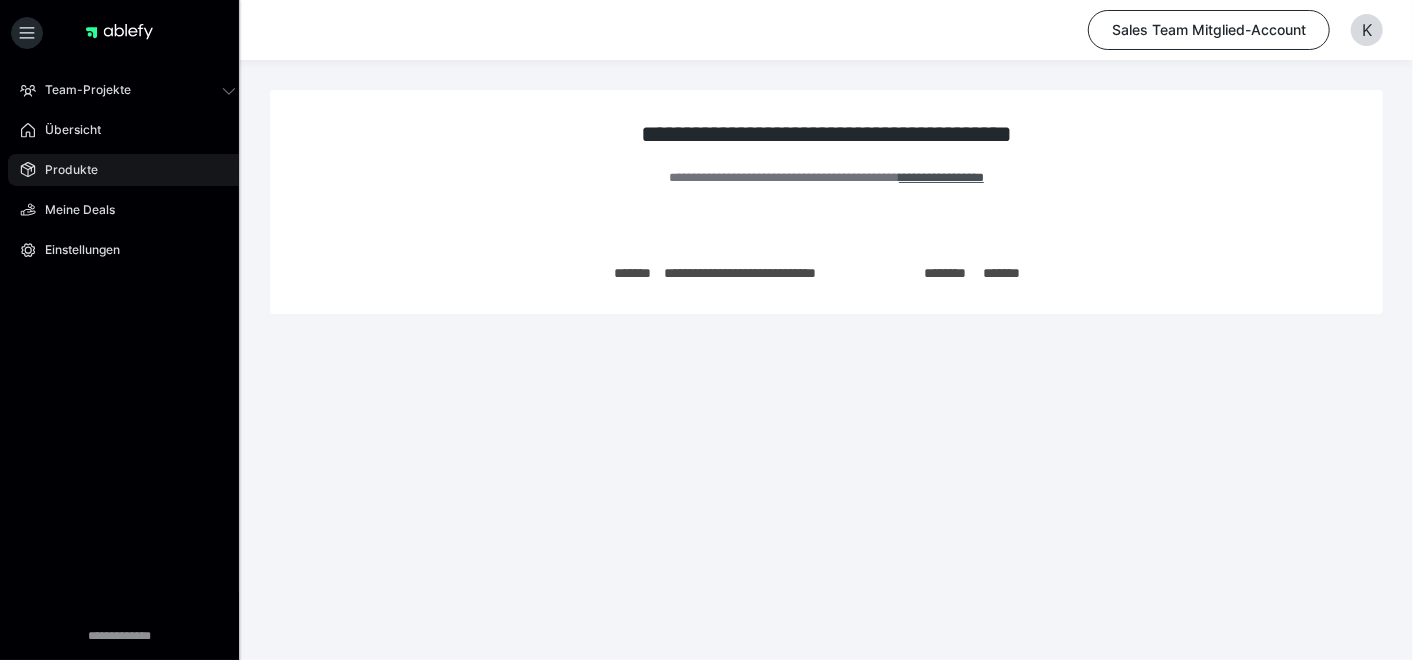 click on "Produkte" at bounding box center (64, 170) 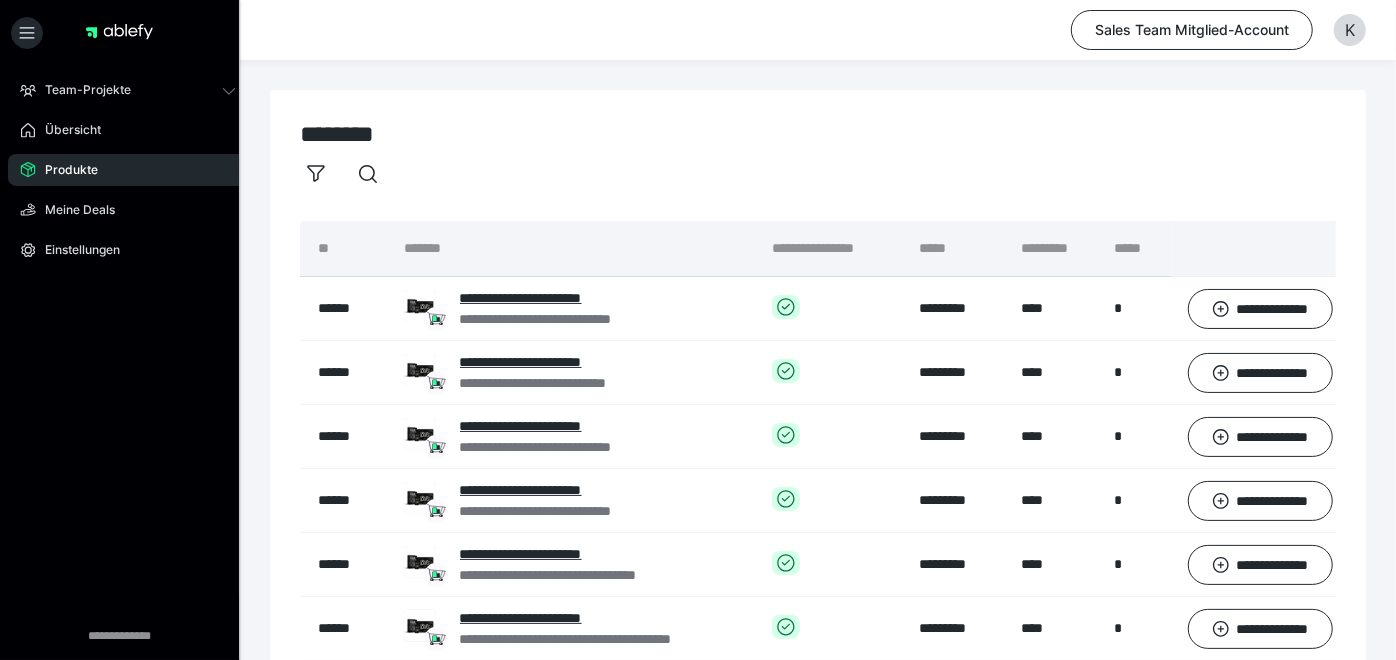 scroll, scrollTop: 505, scrollLeft: 0, axis: vertical 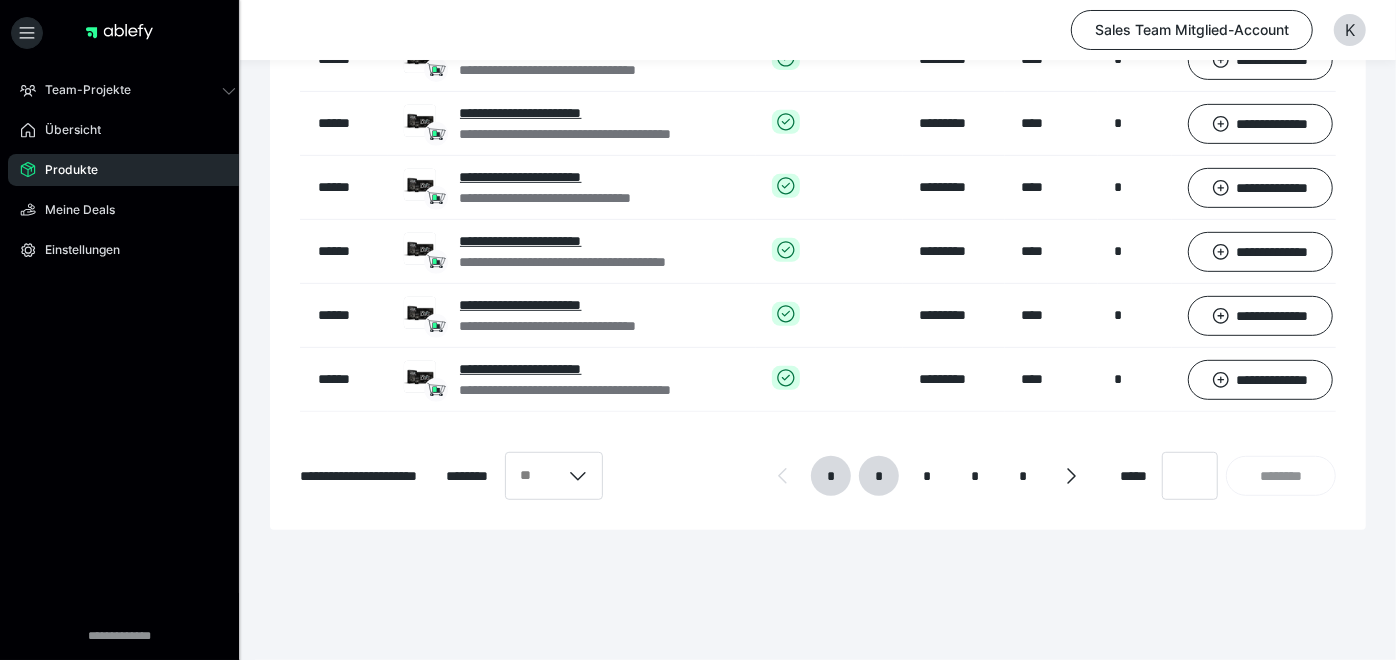 click on "*" at bounding box center [879, 476] 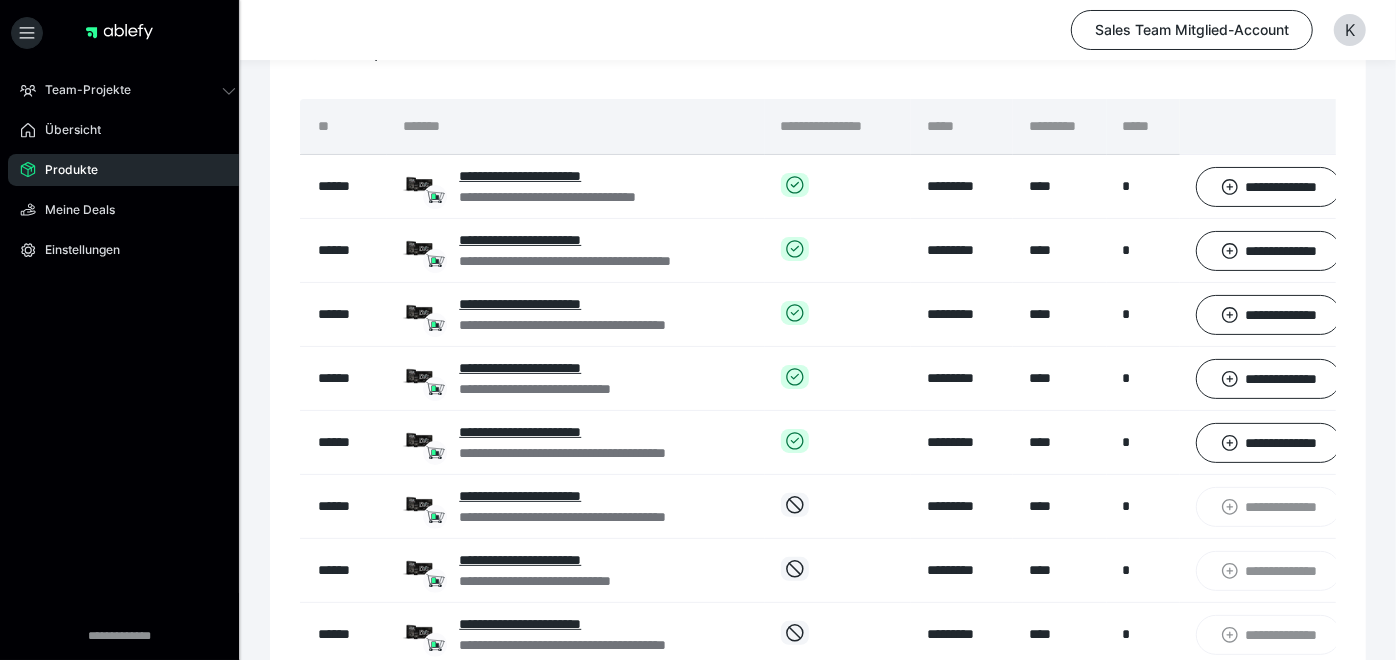 scroll, scrollTop: 123, scrollLeft: 0, axis: vertical 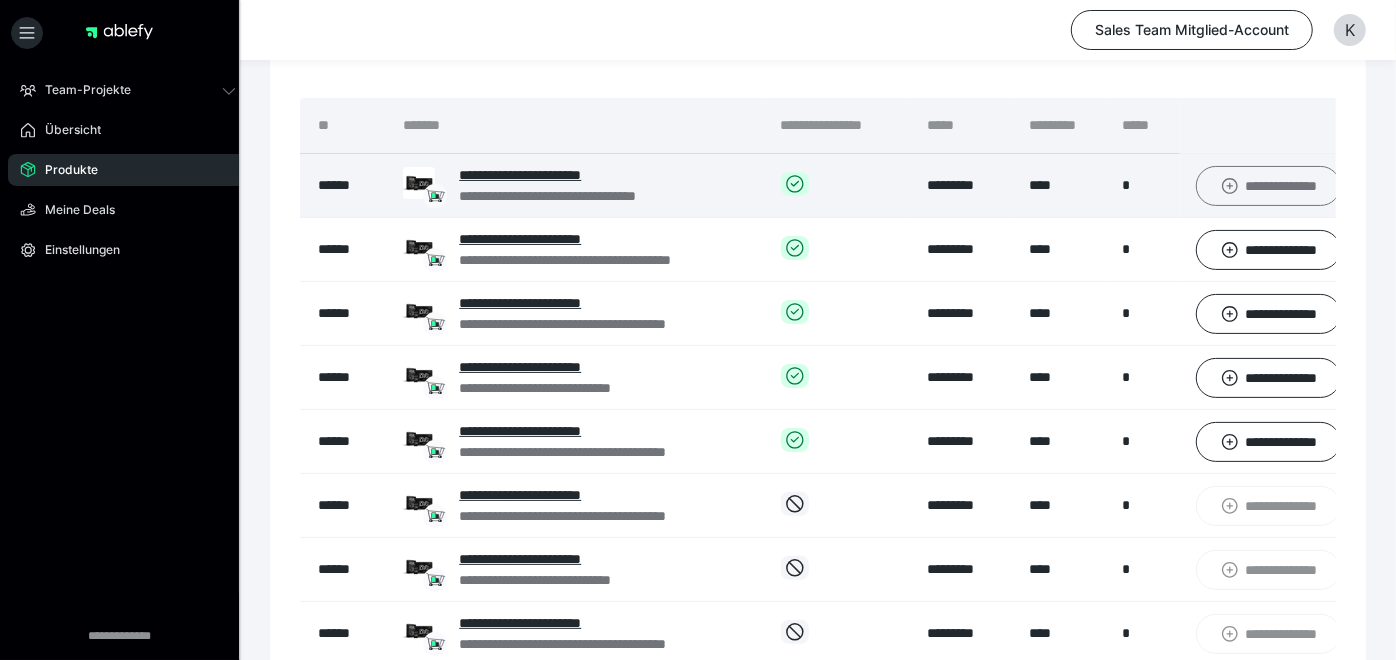 click on "**********" at bounding box center (1268, 185) 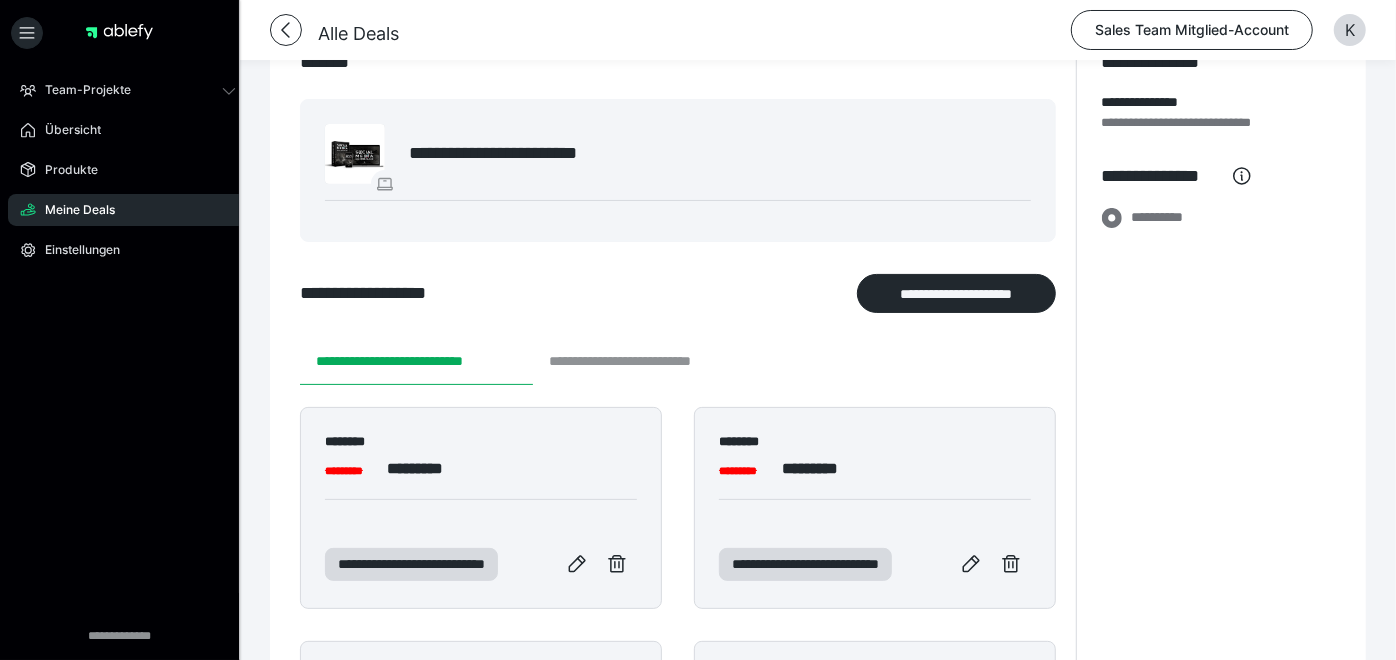 click on "**********" at bounding box center (648, 361) 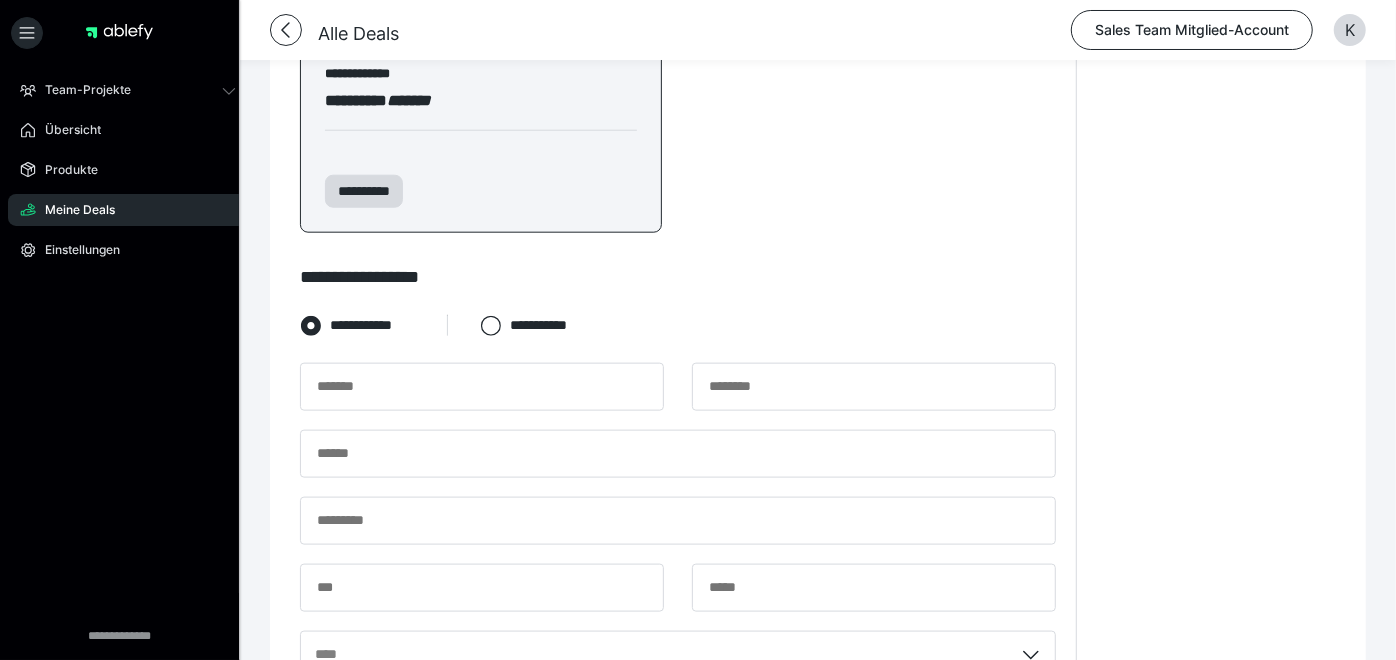 scroll, scrollTop: 1291, scrollLeft: 0, axis: vertical 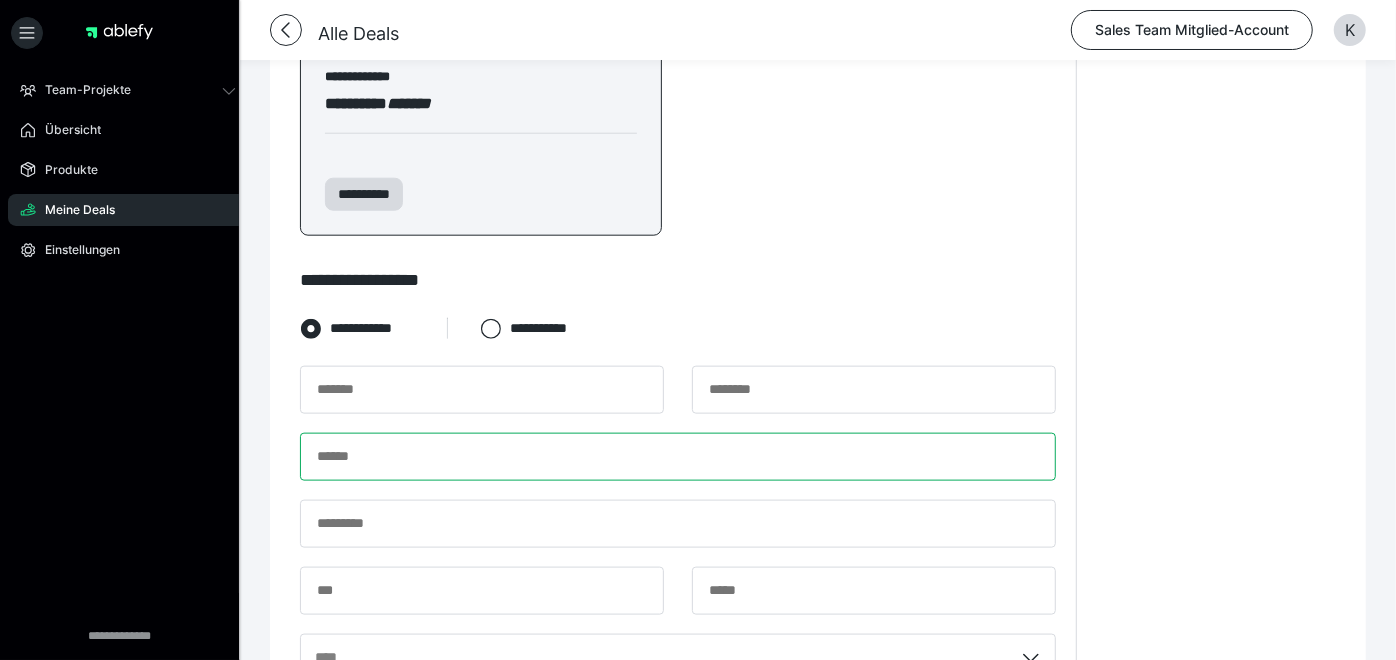 paste on "**********" 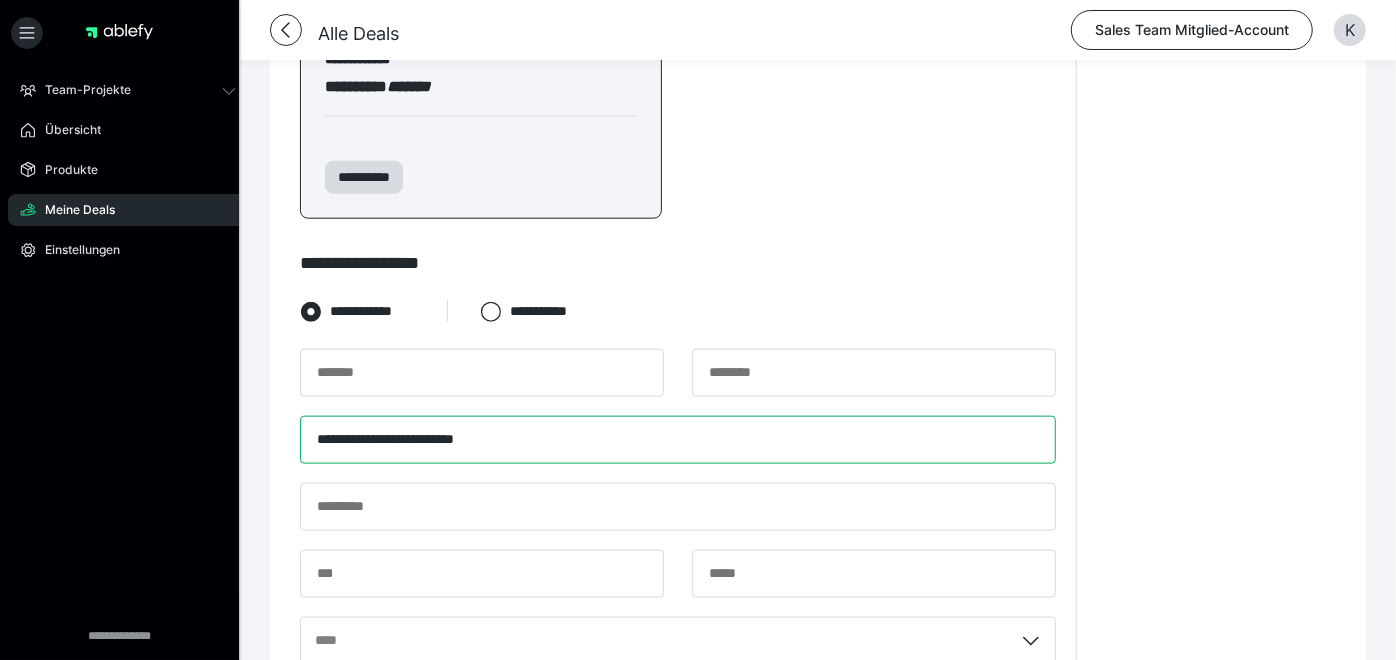 scroll, scrollTop: 1317, scrollLeft: 0, axis: vertical 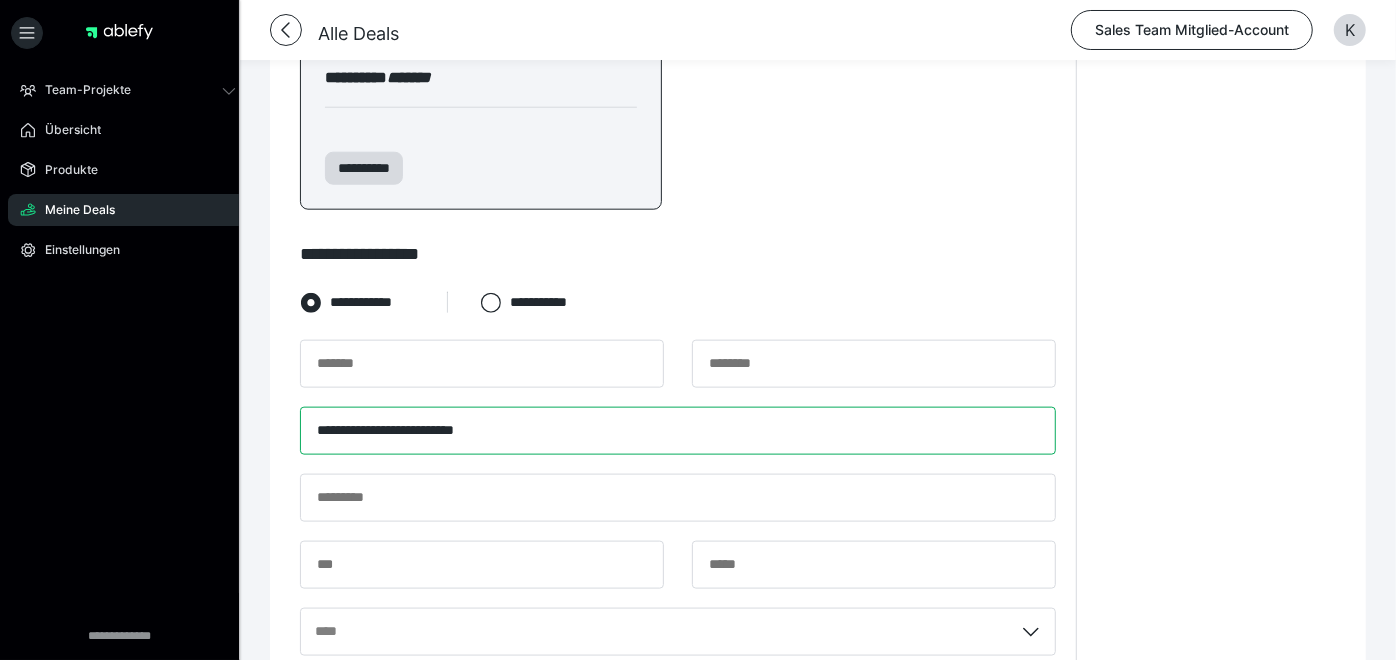 type on "**********" 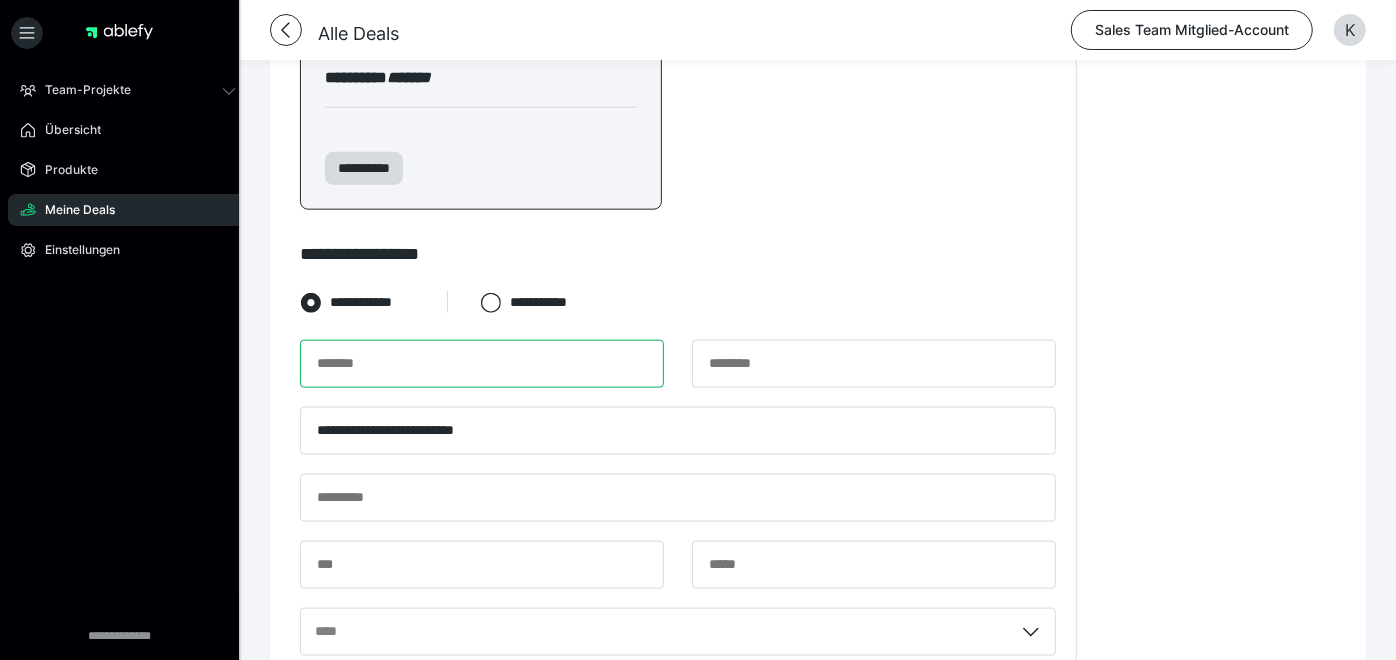 click at bounding box center (482, 364) 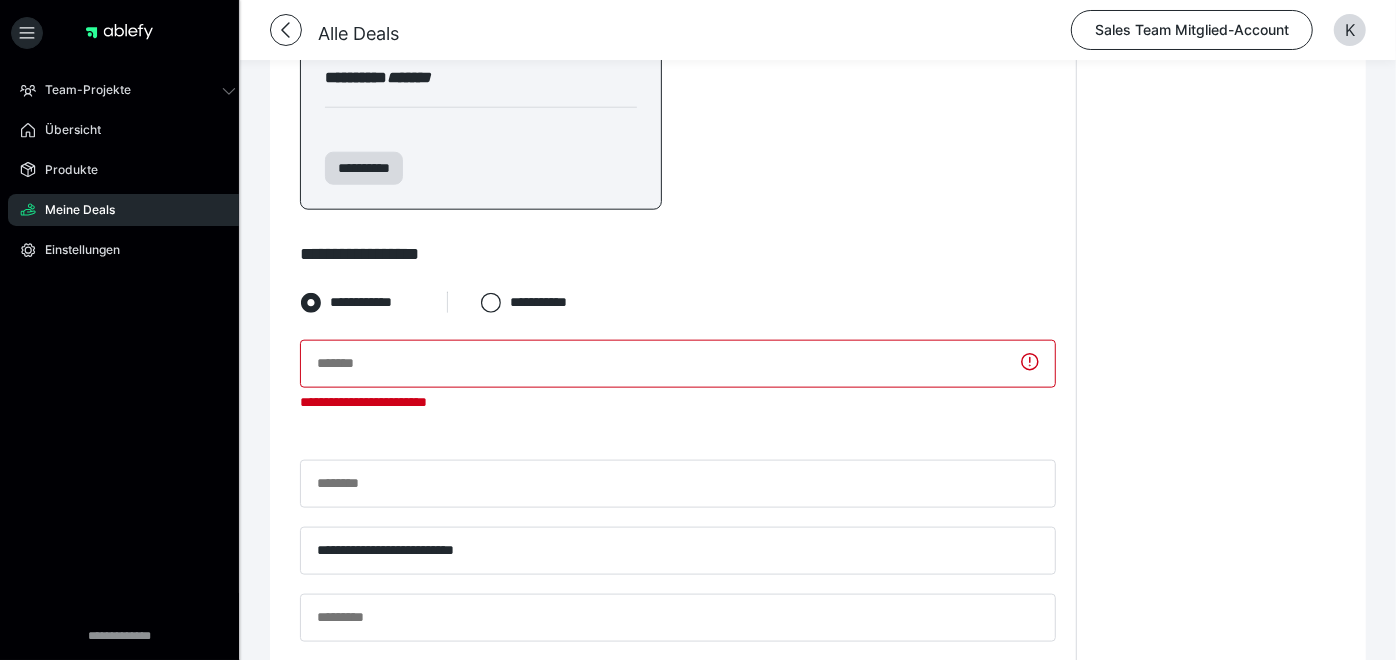 click on "**********" at bounding box center [818, 138] 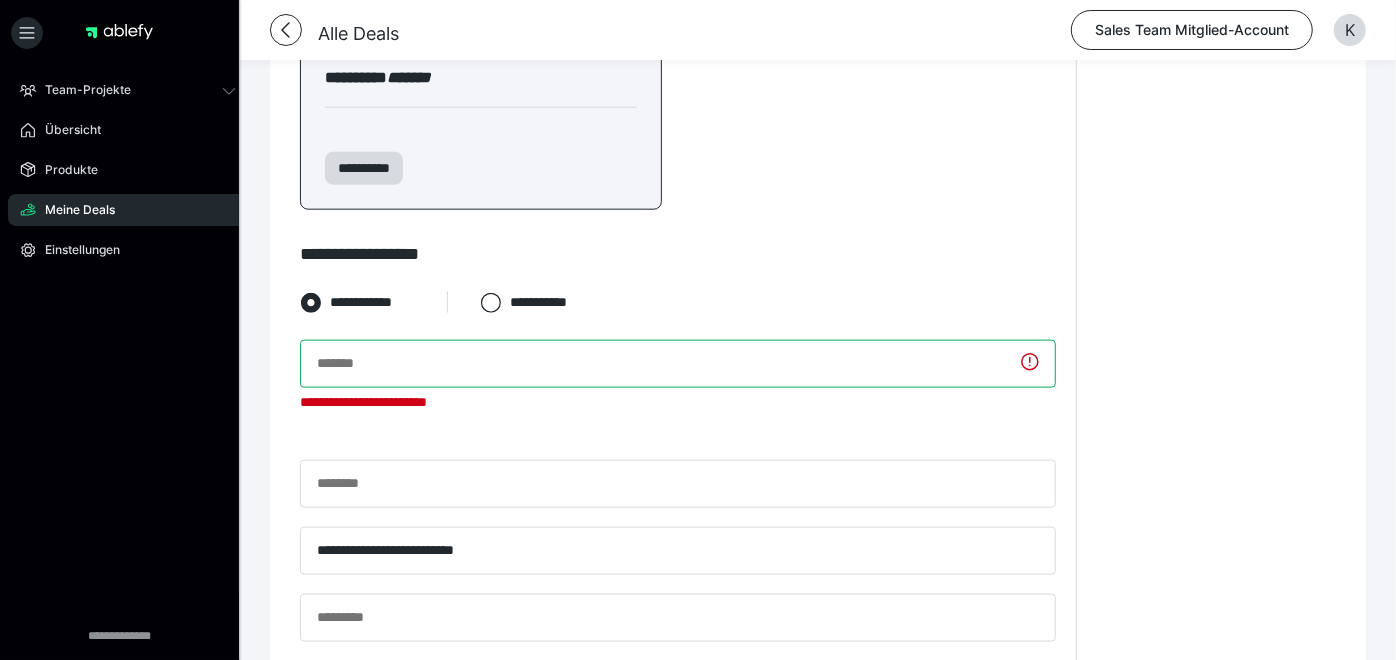 click at bounding box center [678, 364] 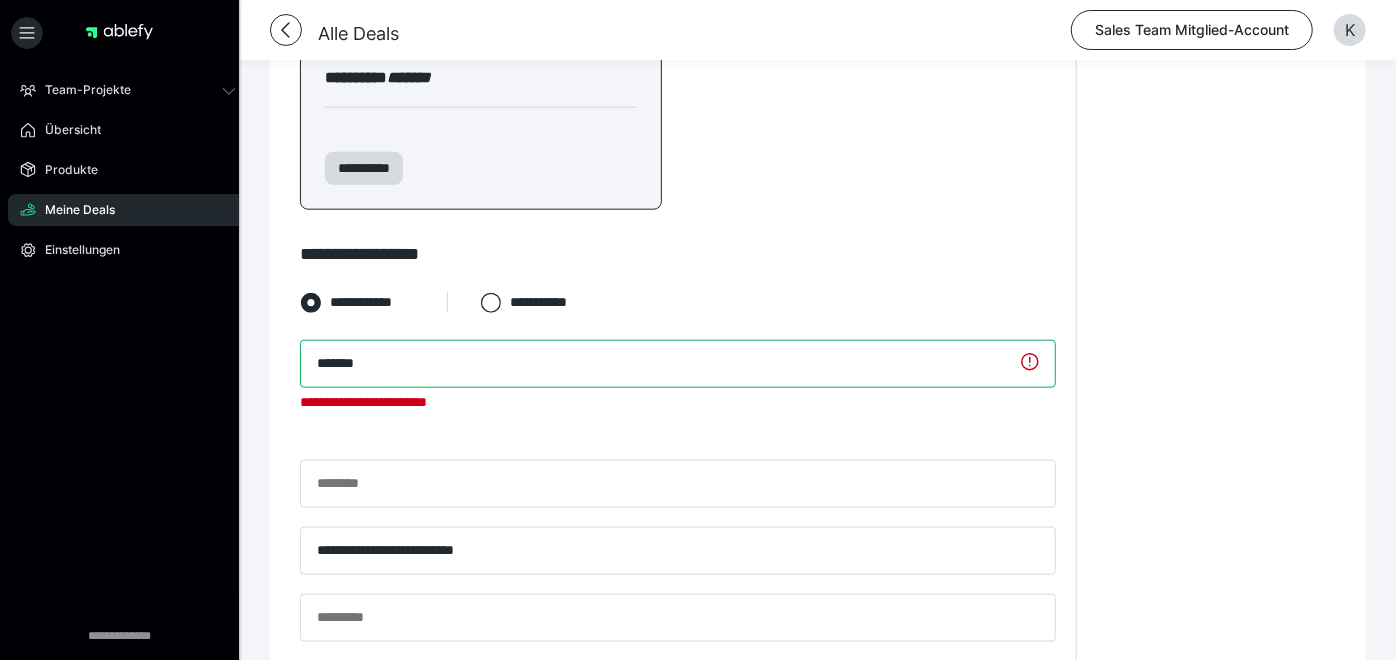 type on "*******" 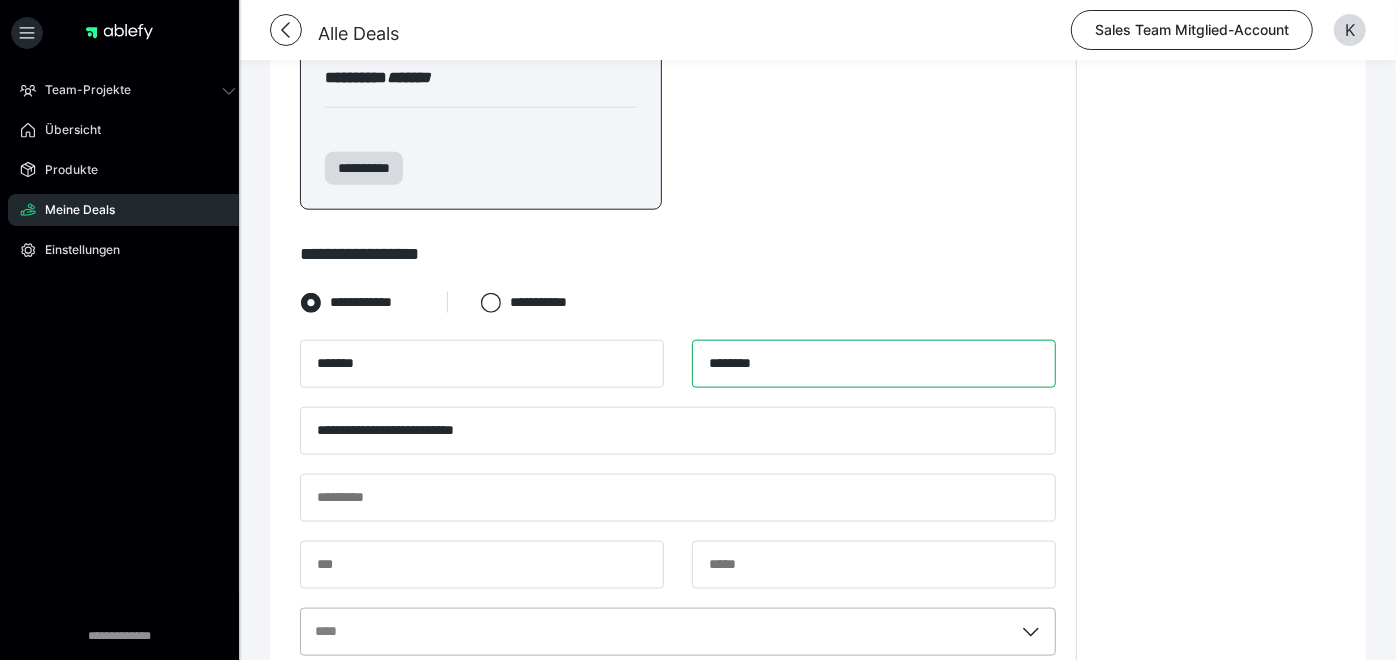 type on "********" 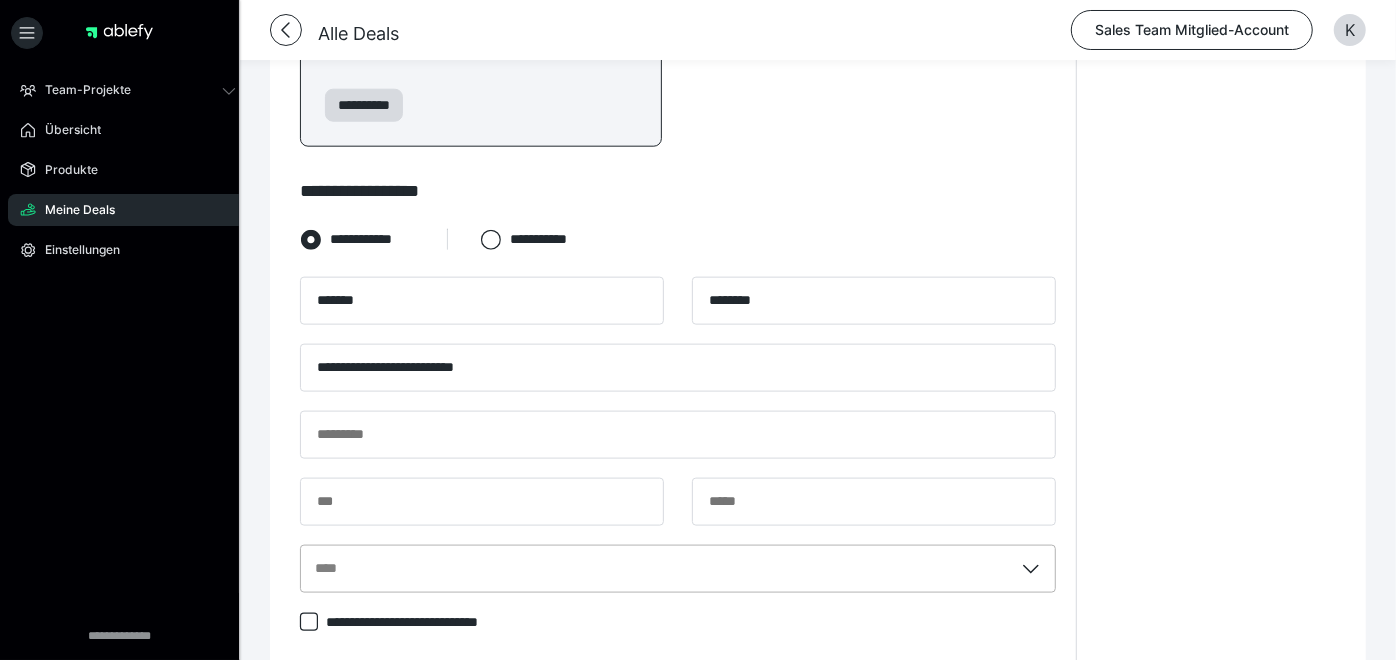 click on "****" at bounding box center (678, 569) 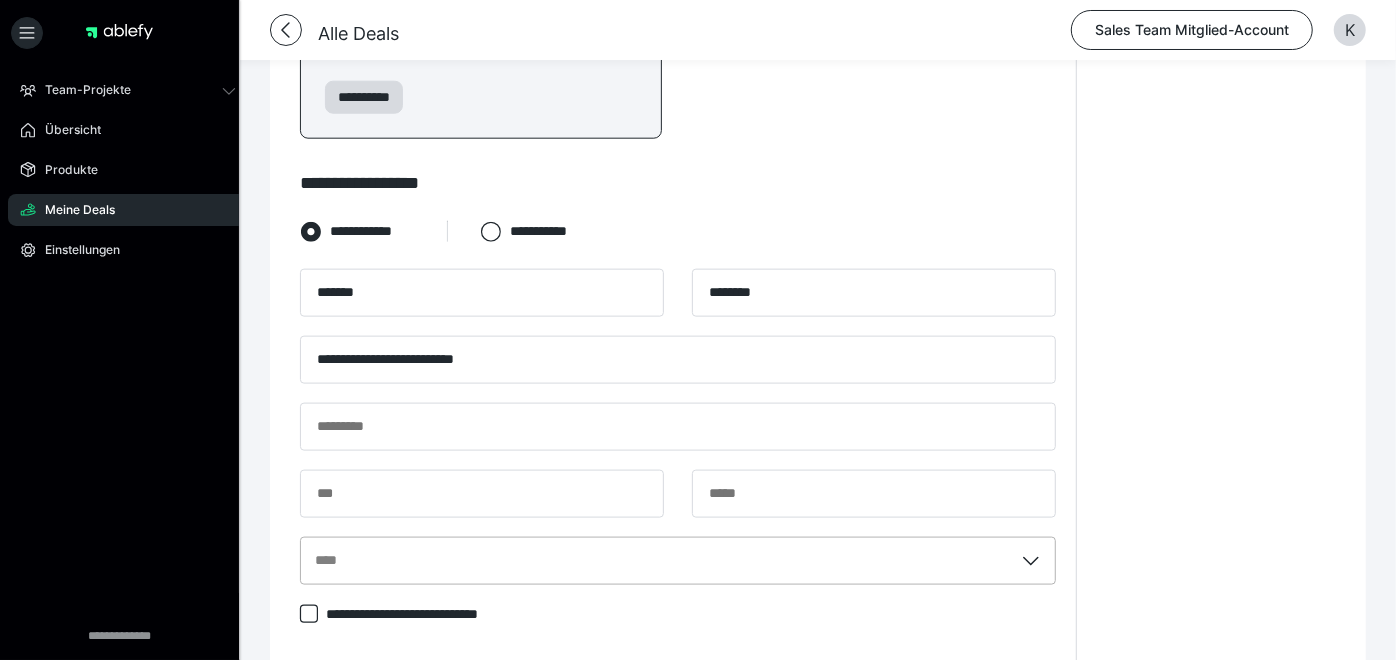 click on "****" at bounding box center [316, 561] 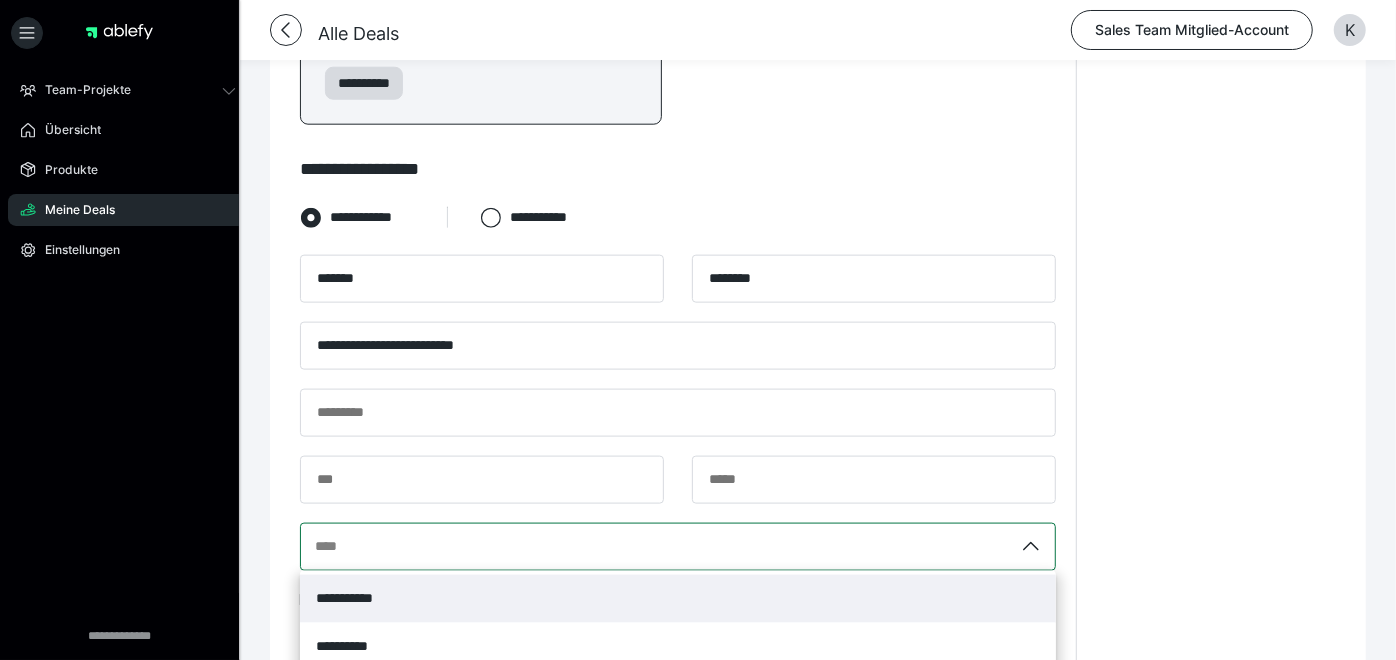 scroll, scrollTop: 1407, scrollLeft: 0, axis: vertical 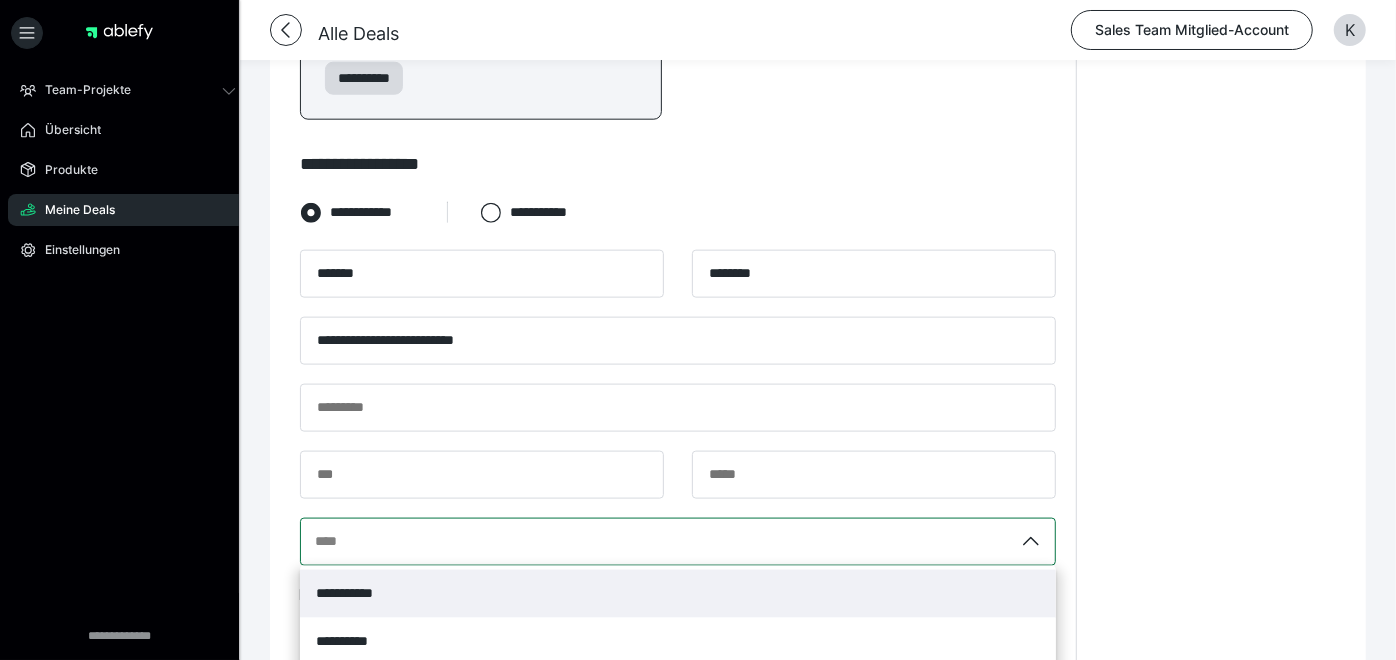 click on "**********" at bounding box center (678, 594) 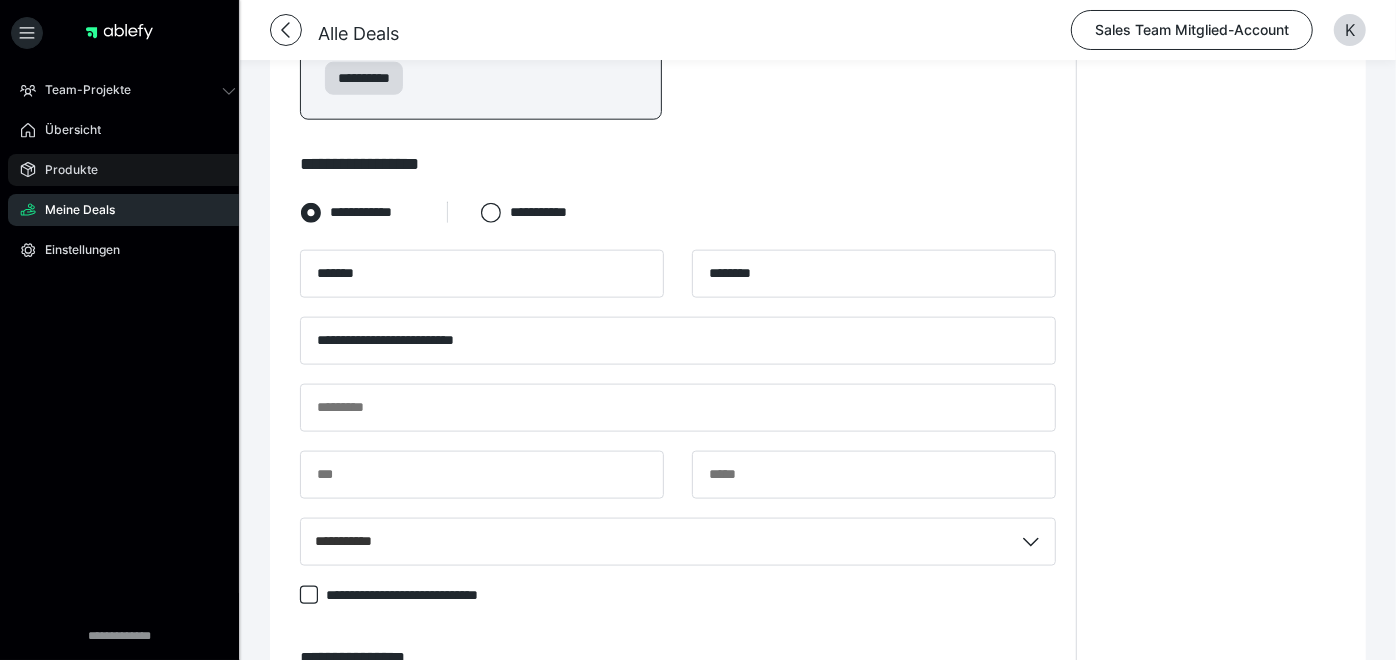 click on "Produkte" at bounding box center [128, 170] 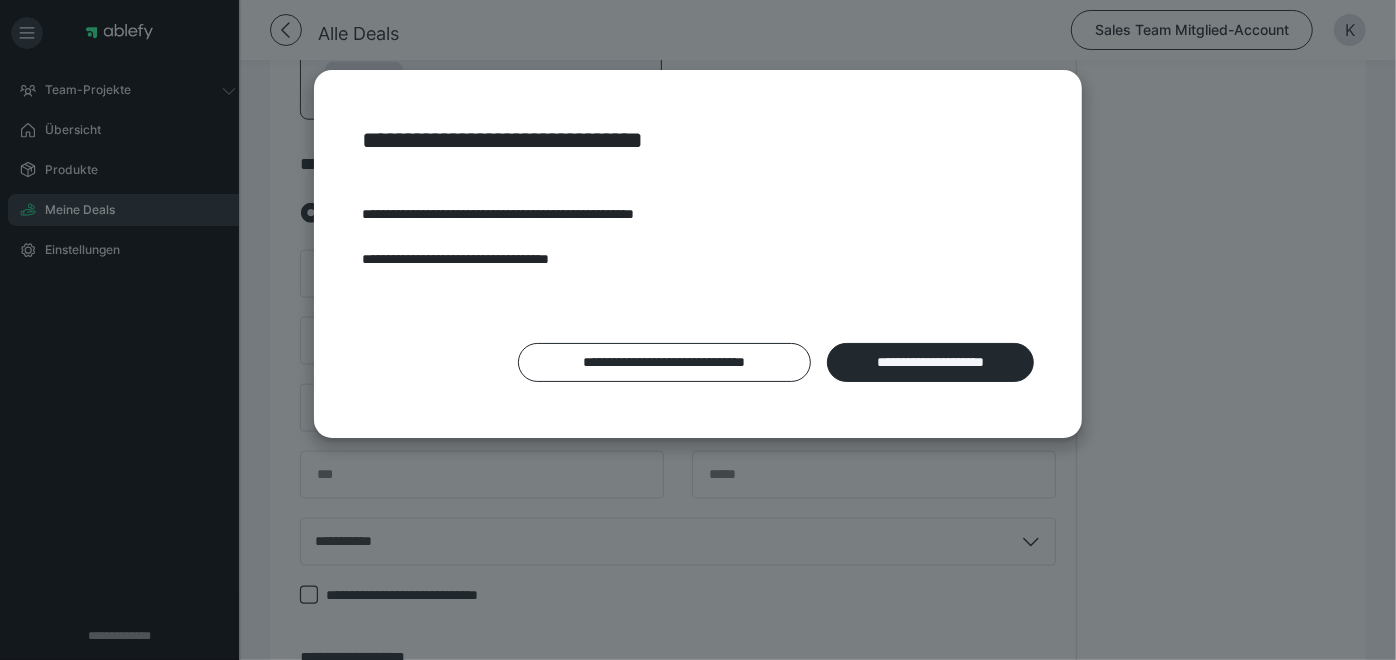 click on "**********" at bounding box center [698, 330] 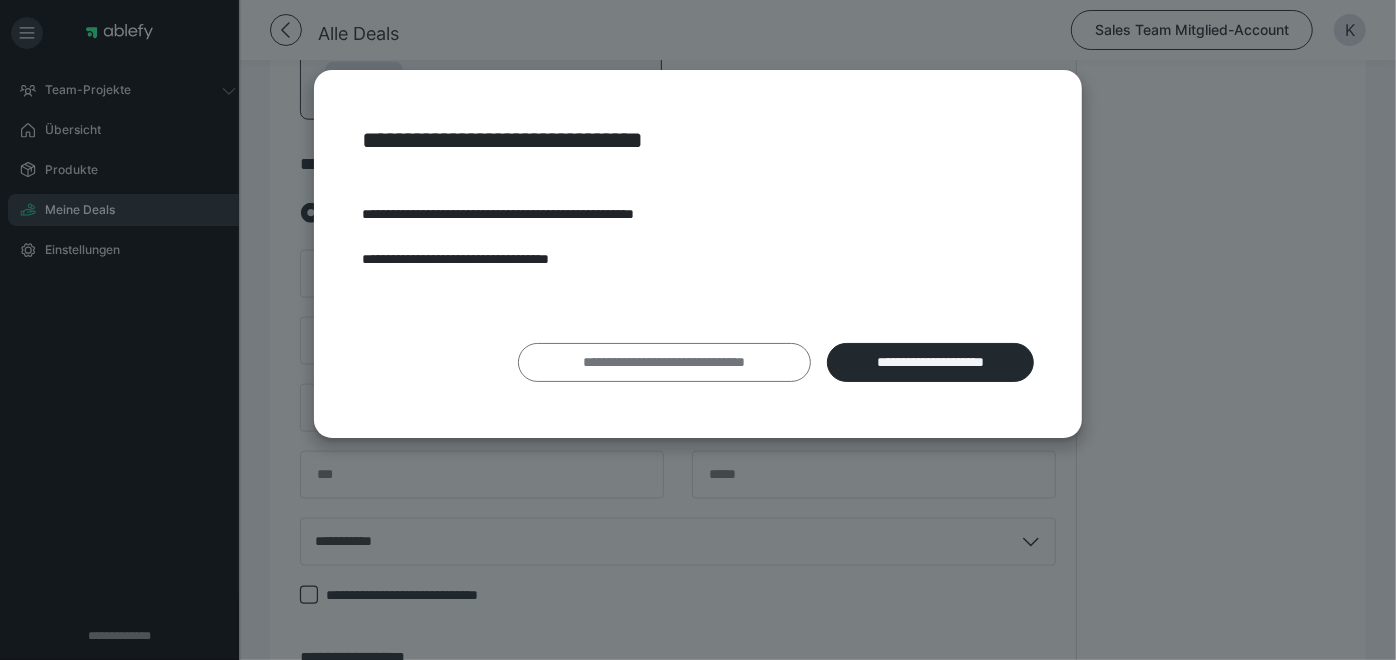 click on "**********" at bounding box center [664, 362] 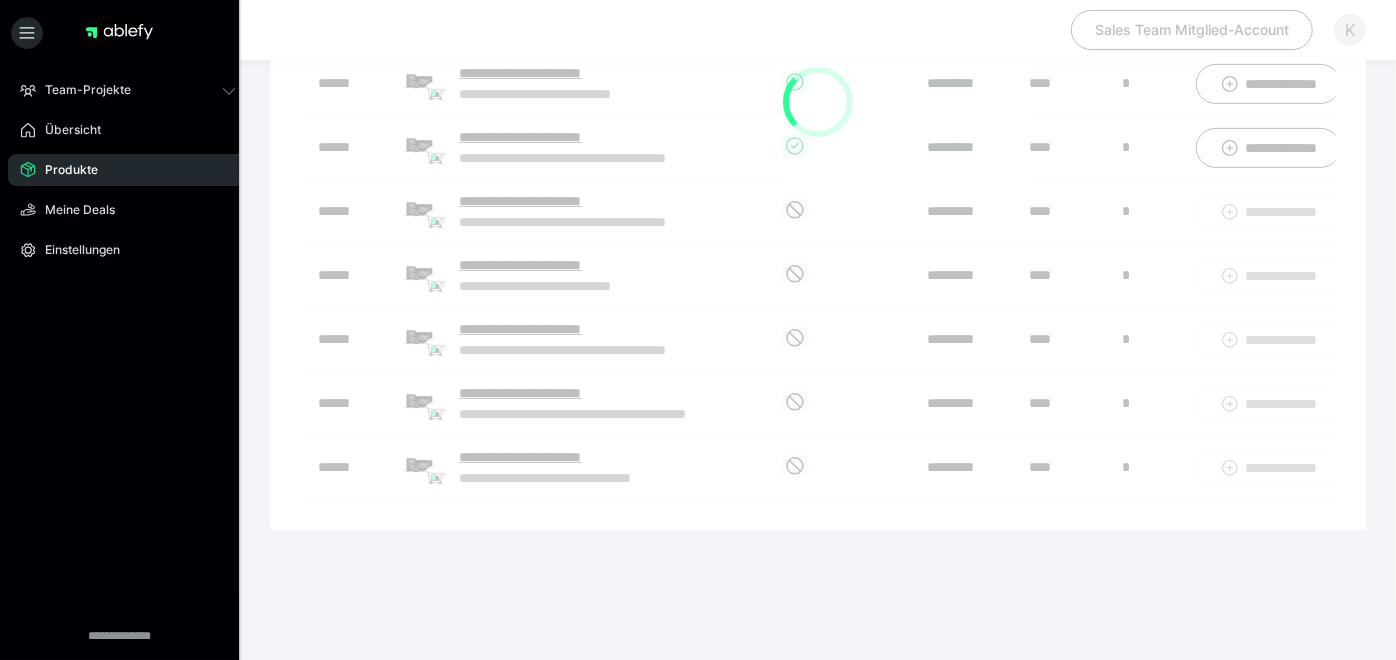 scroll, scrollTop: 522, scrollLeft: 0, axis: vertical 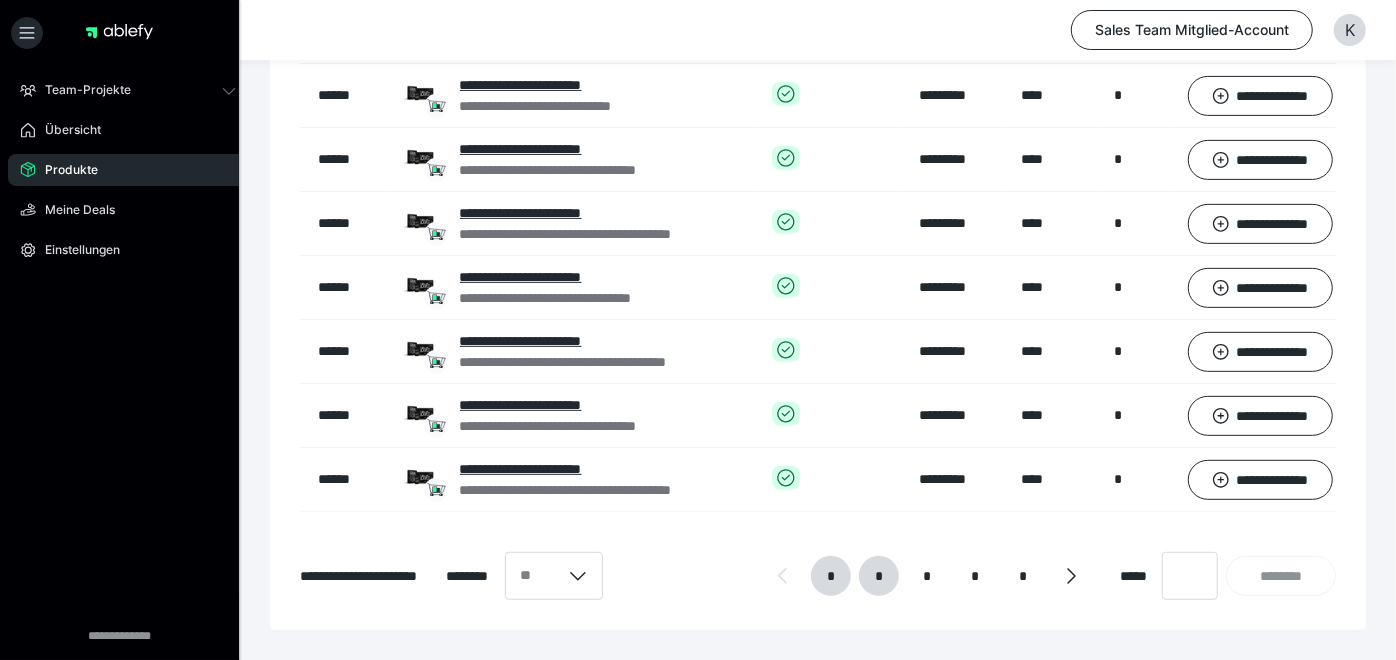 click on "*" at bounding box center (879, 576) 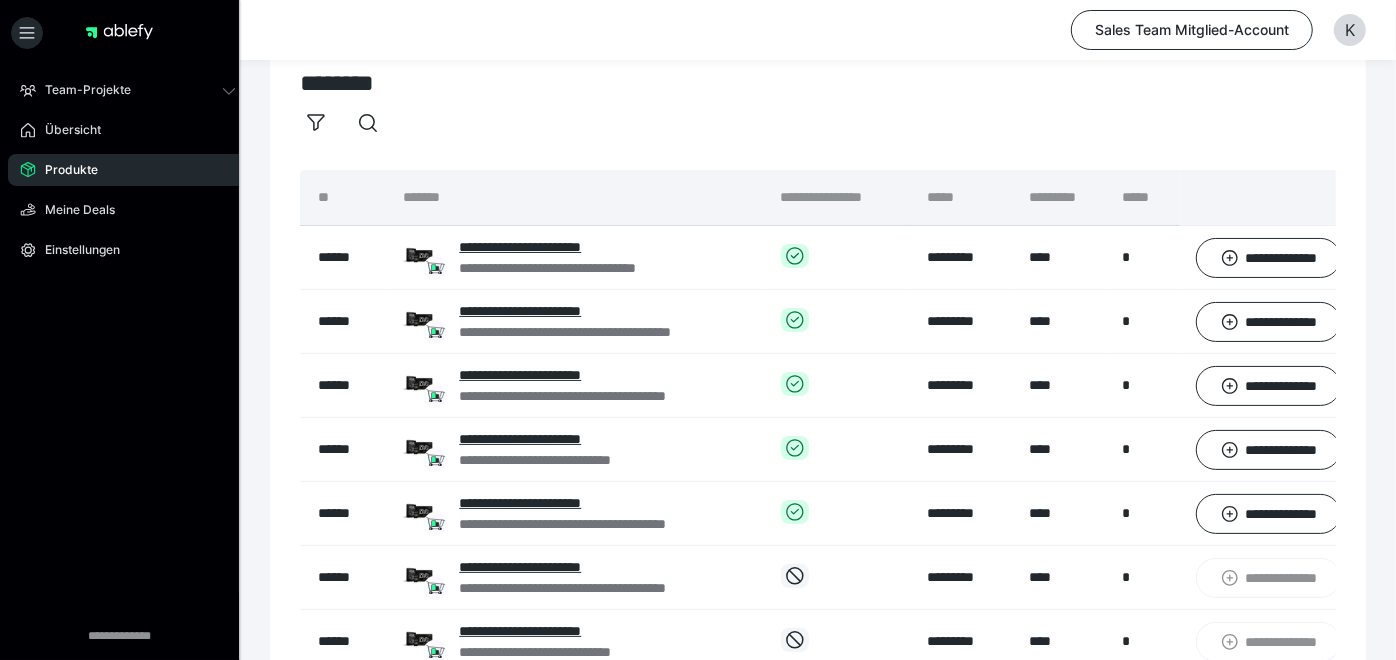 scroll, scrollTop: 0, scrollLeft: 0, axis: both 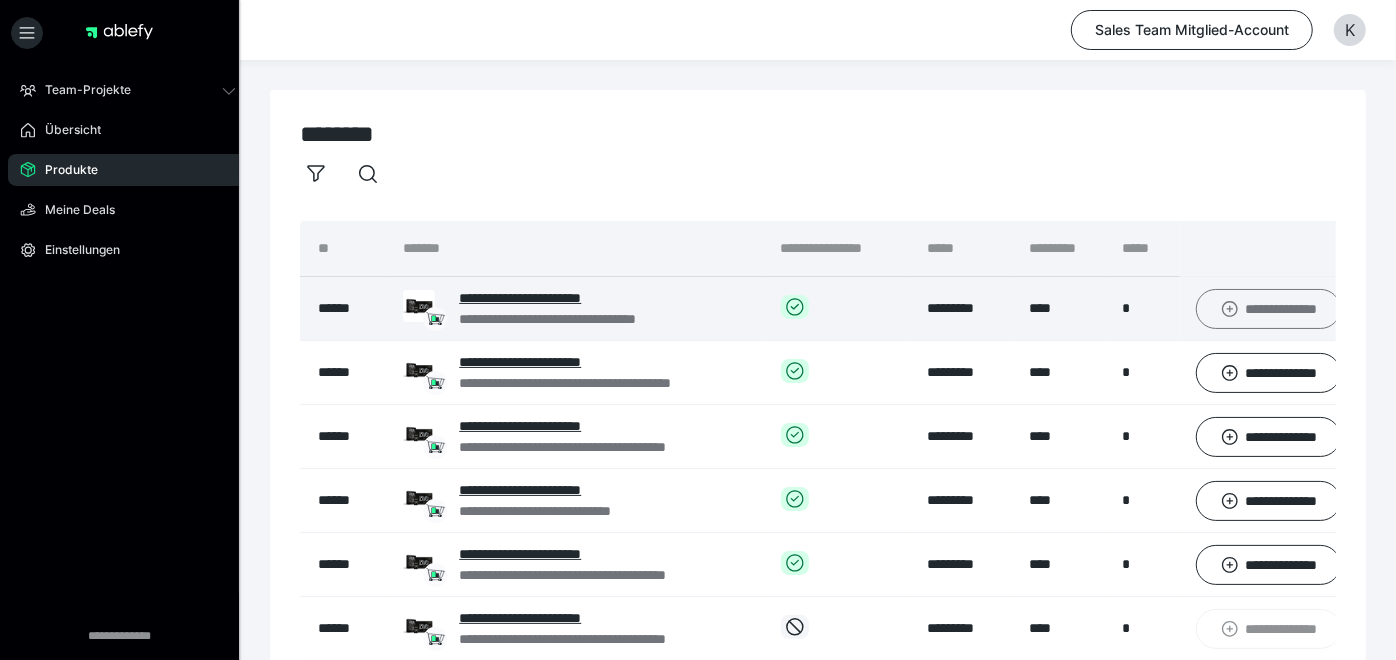 click on "**********" at bounding box center (1268, 308) 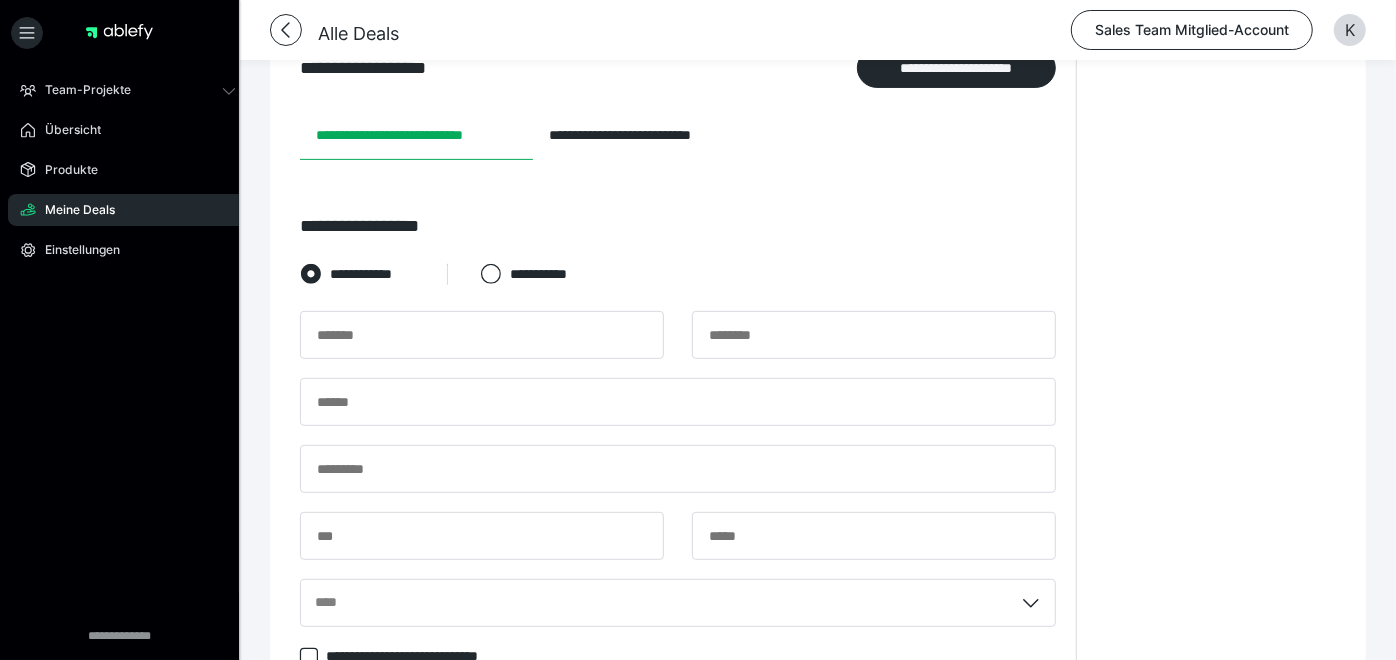 scroll, scrollTop: 405, scrollLeft: 0, axis: vertical 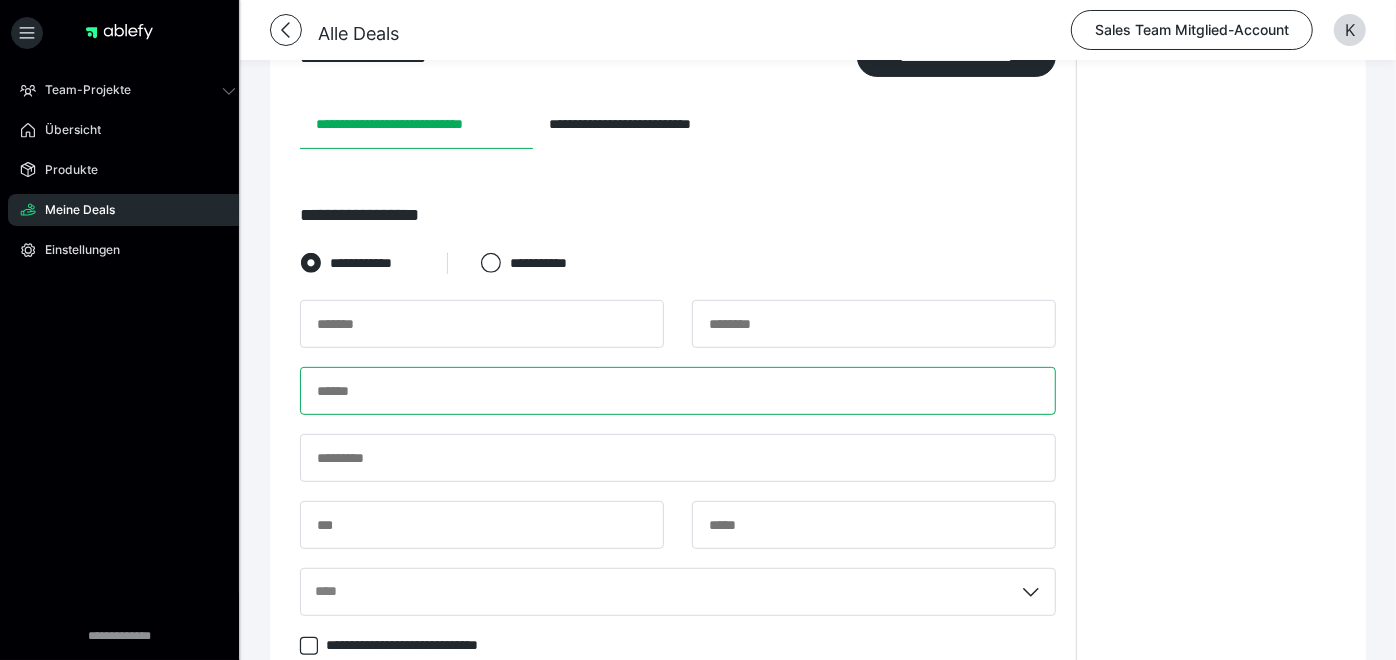 drag, startPoint x: 335, startPoint y: 384, endPoint x: 308, endPoint y: 394, distance: 28.79236 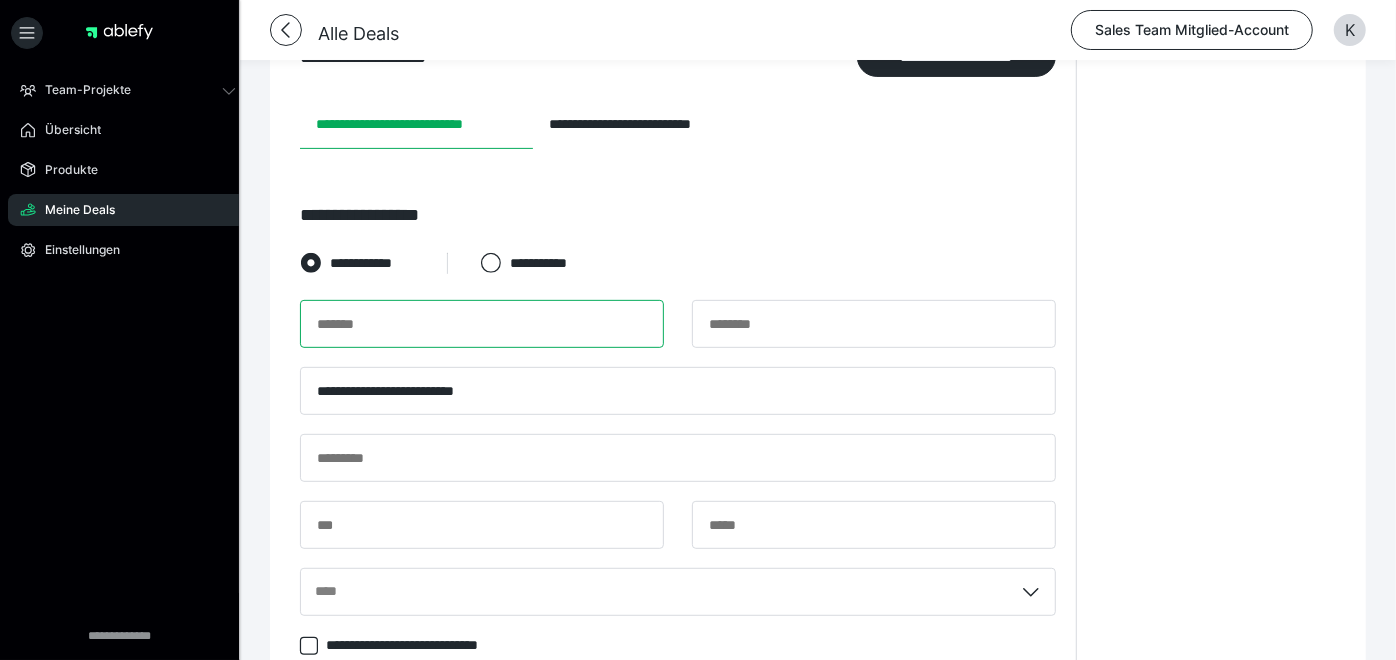 type on "*******" 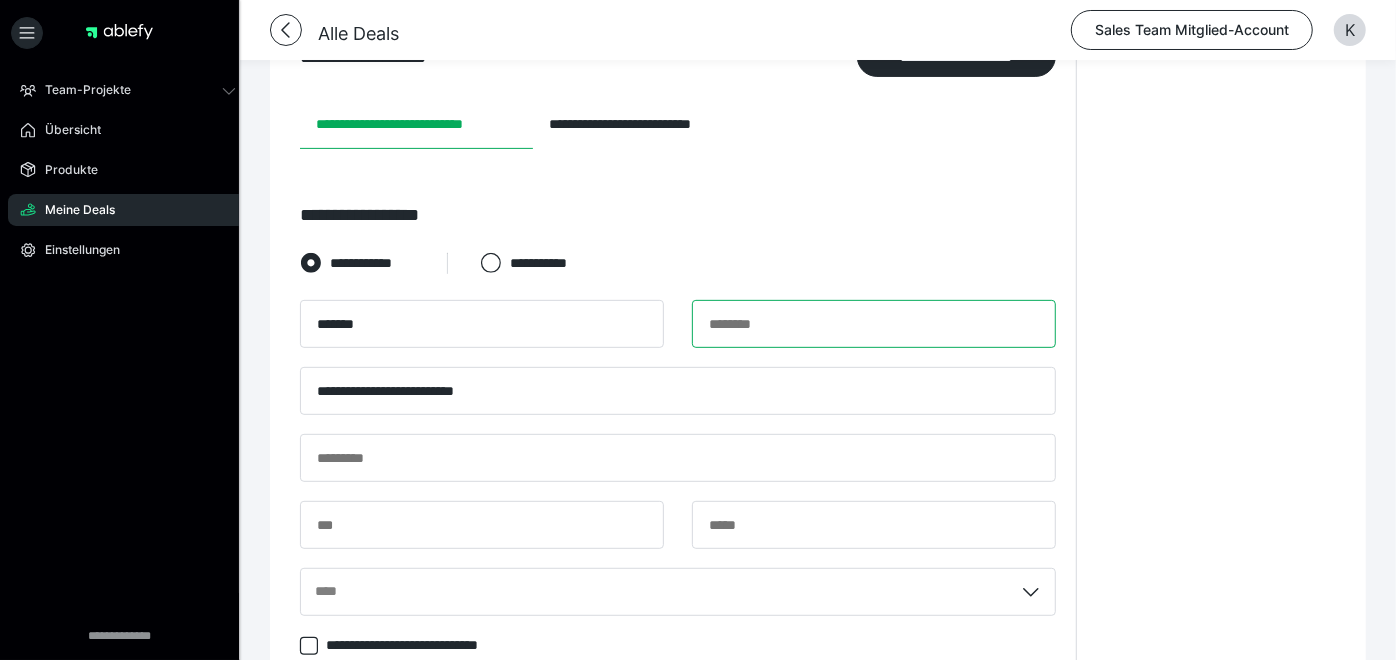type on "********" 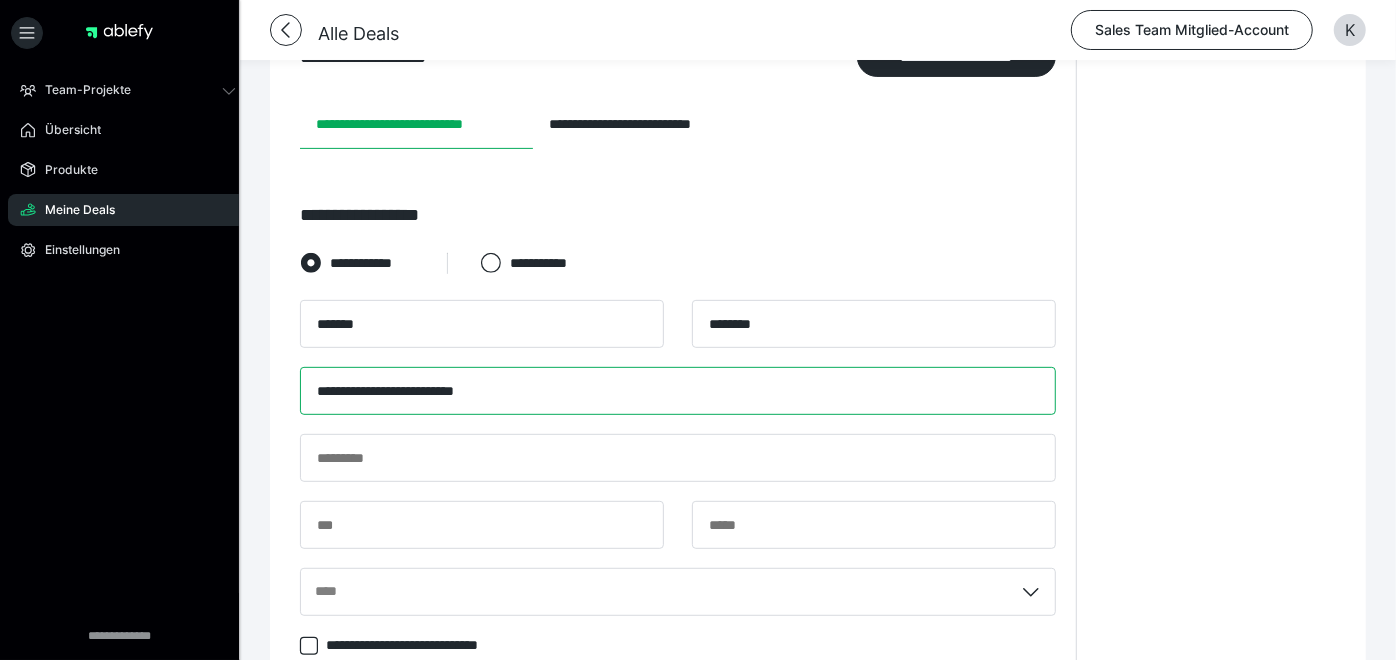 type on "**********" 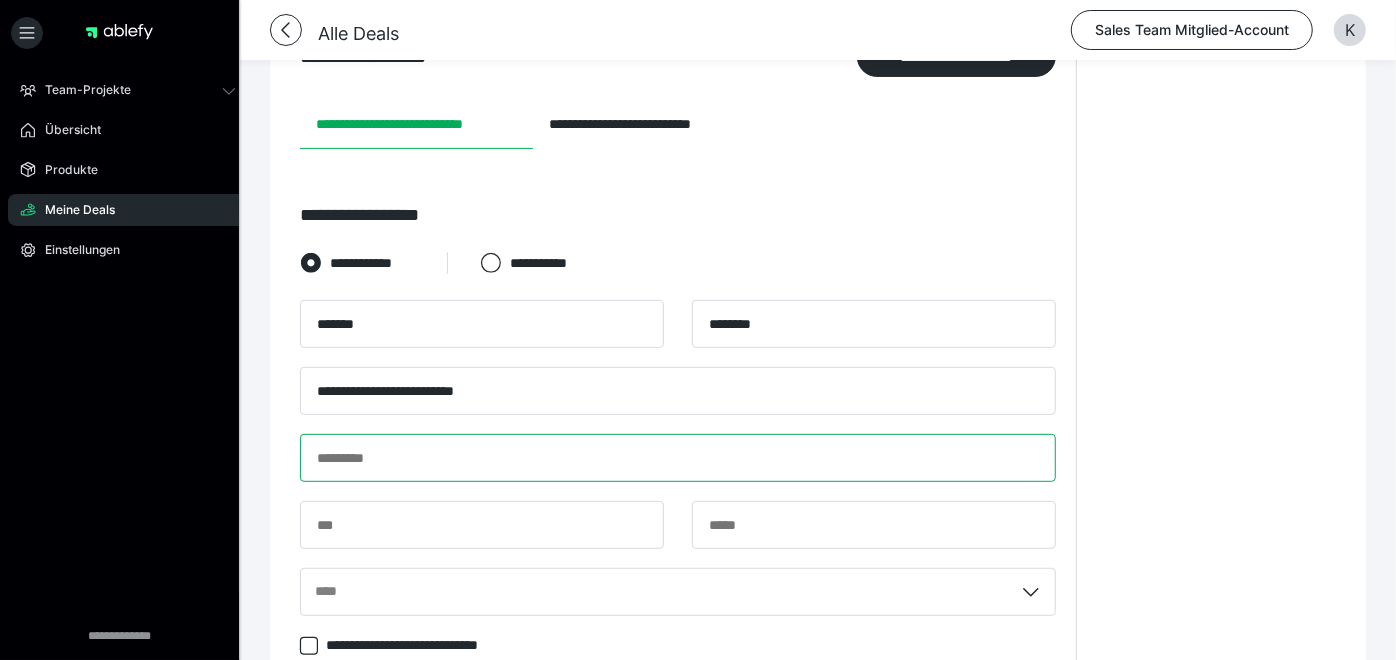 click at bounding box center [678, 458] 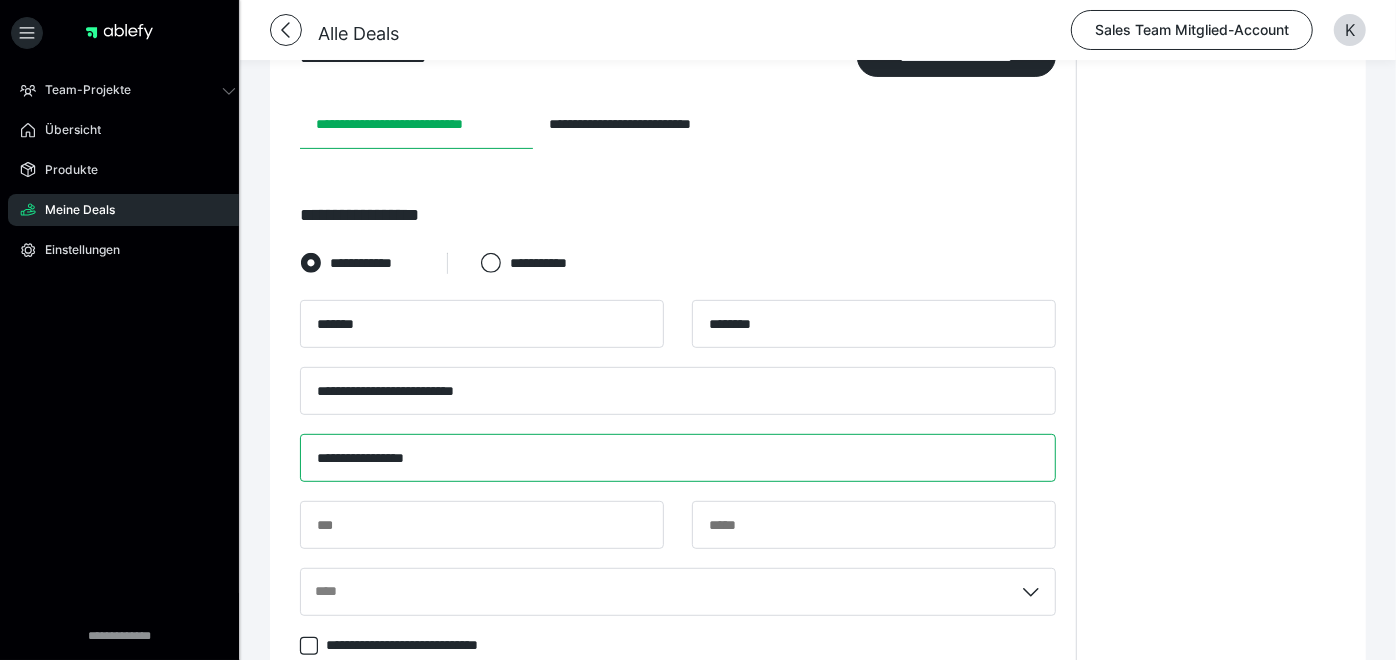 type on "**********" 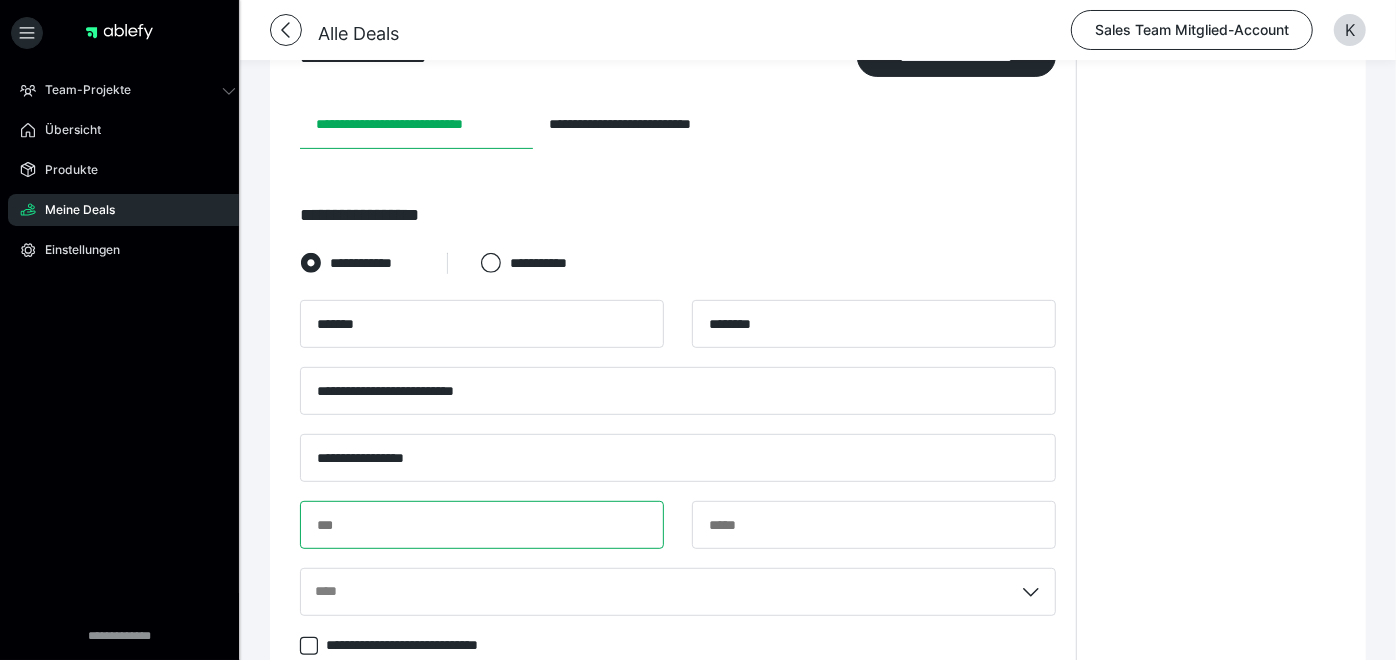 click at bounding box center [482, 525] 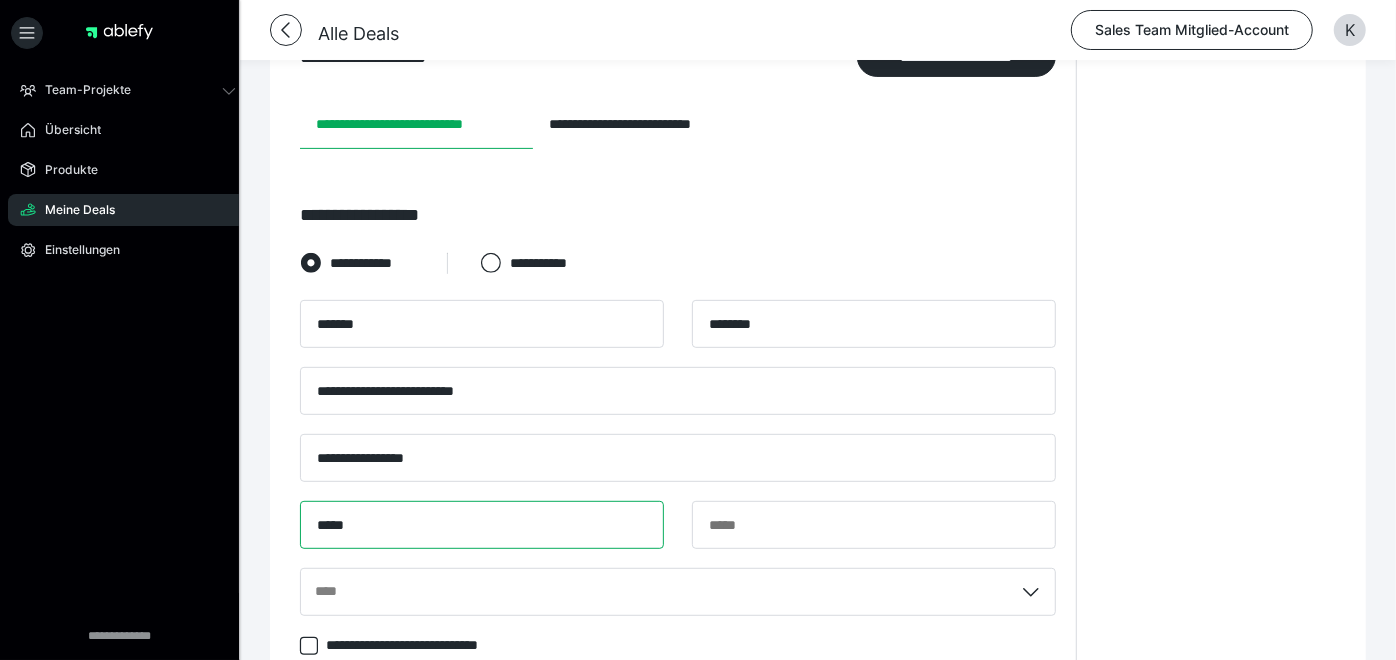 type on "*****" 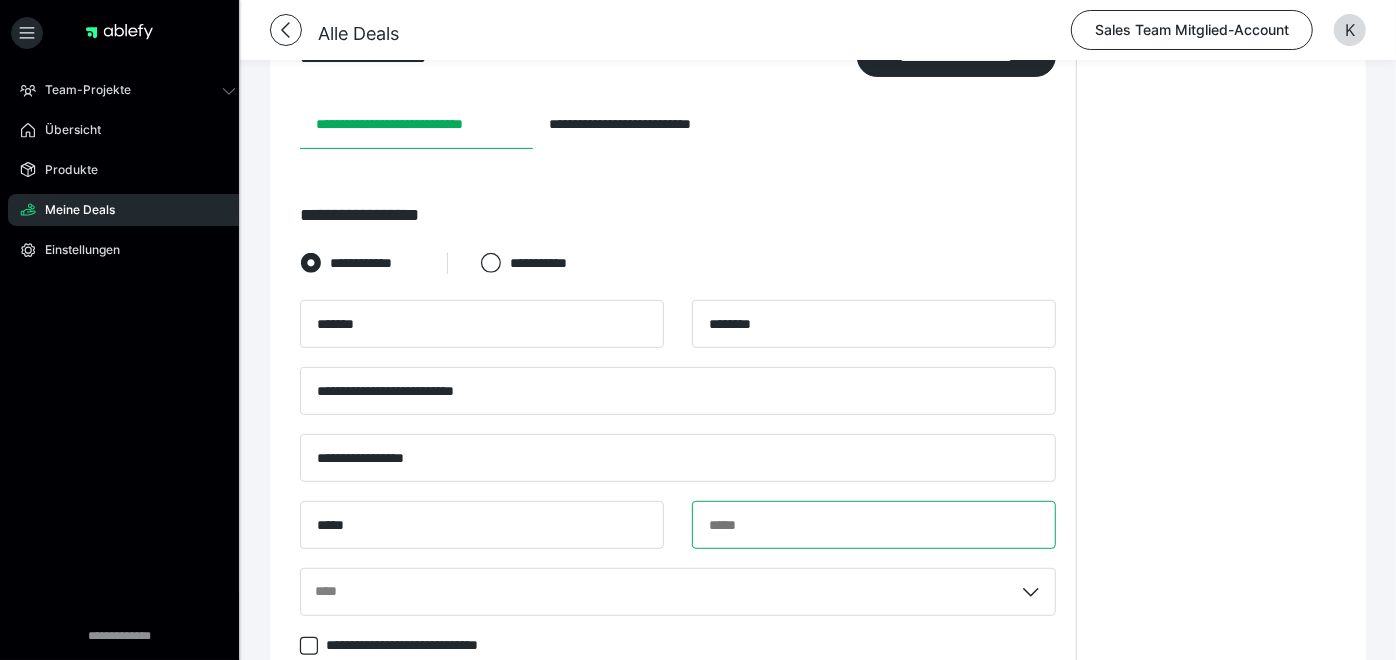 click at bounding box center (874, 525) 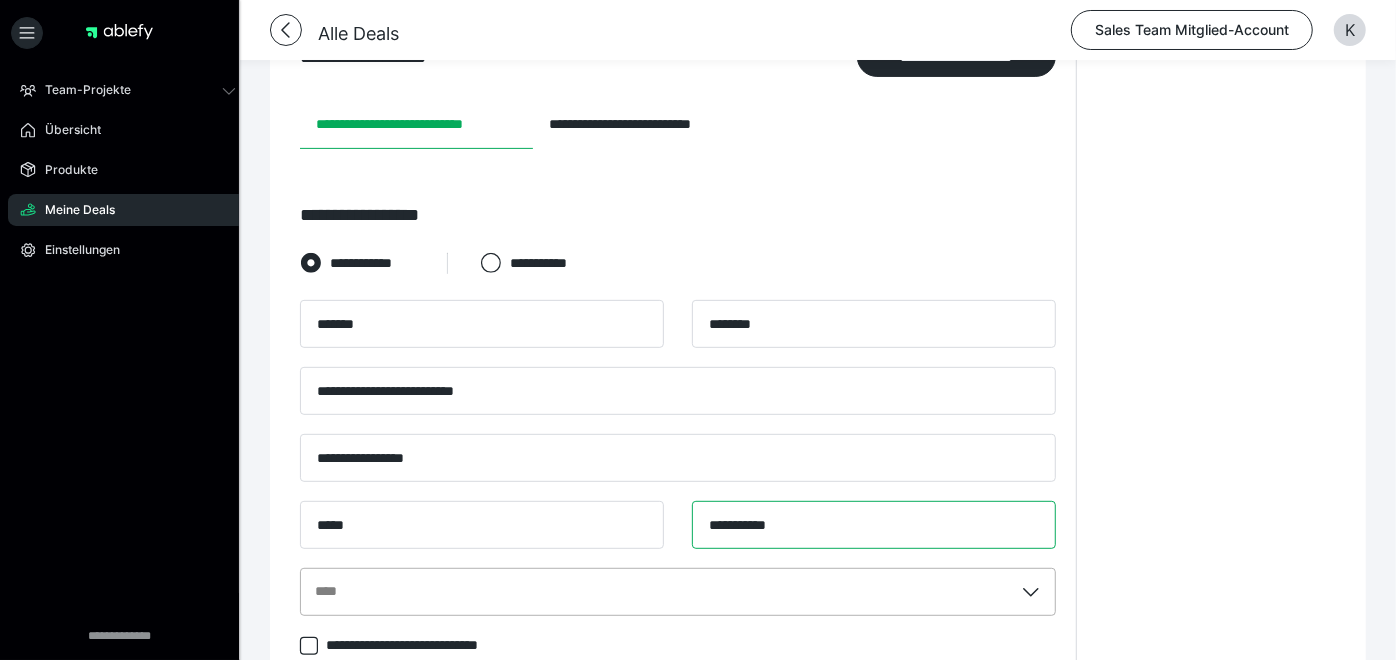 type on "**********" 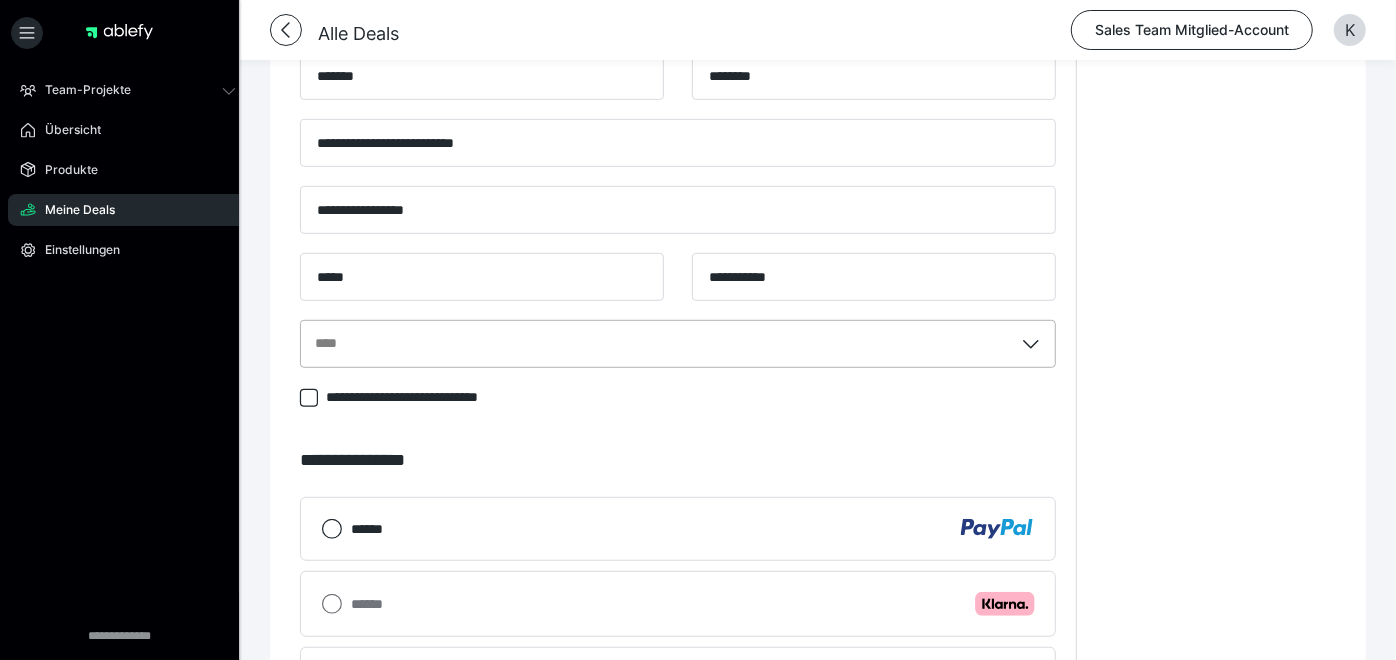 click on "****" at bounding box center (678, 344) 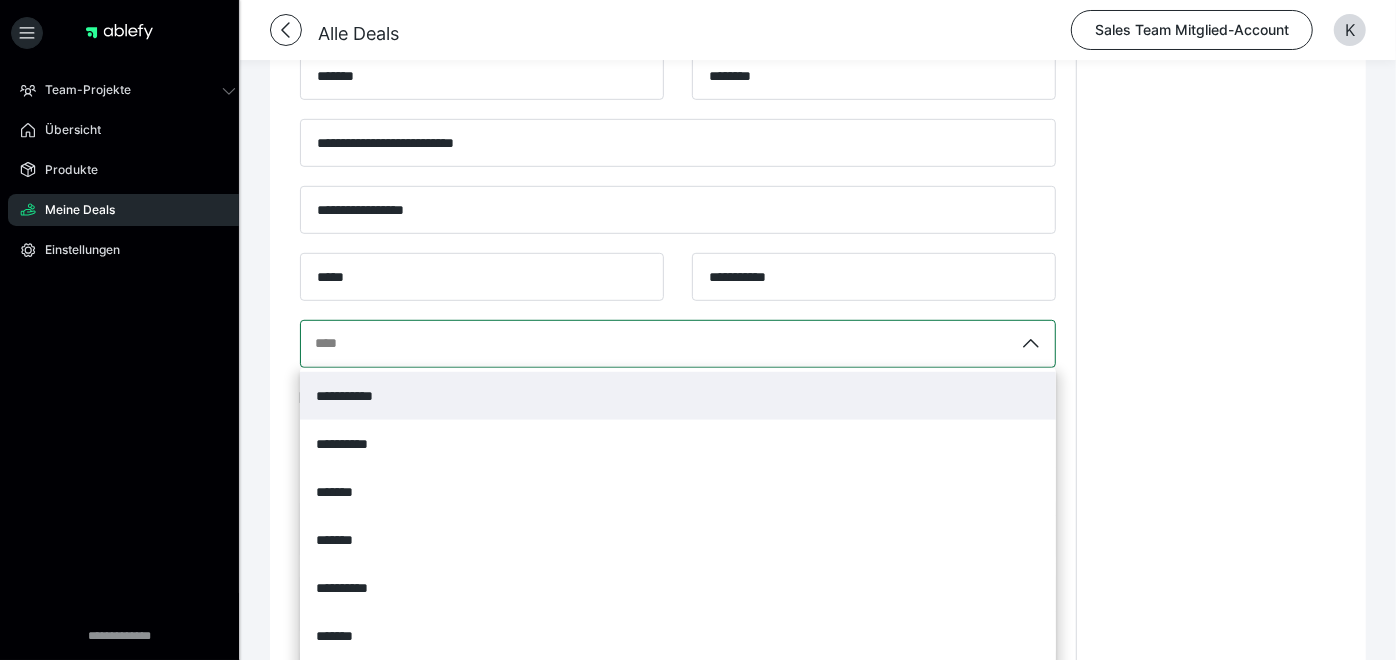 scroll, scrollTop: 667, scrollLeft: 0, axis: vertical 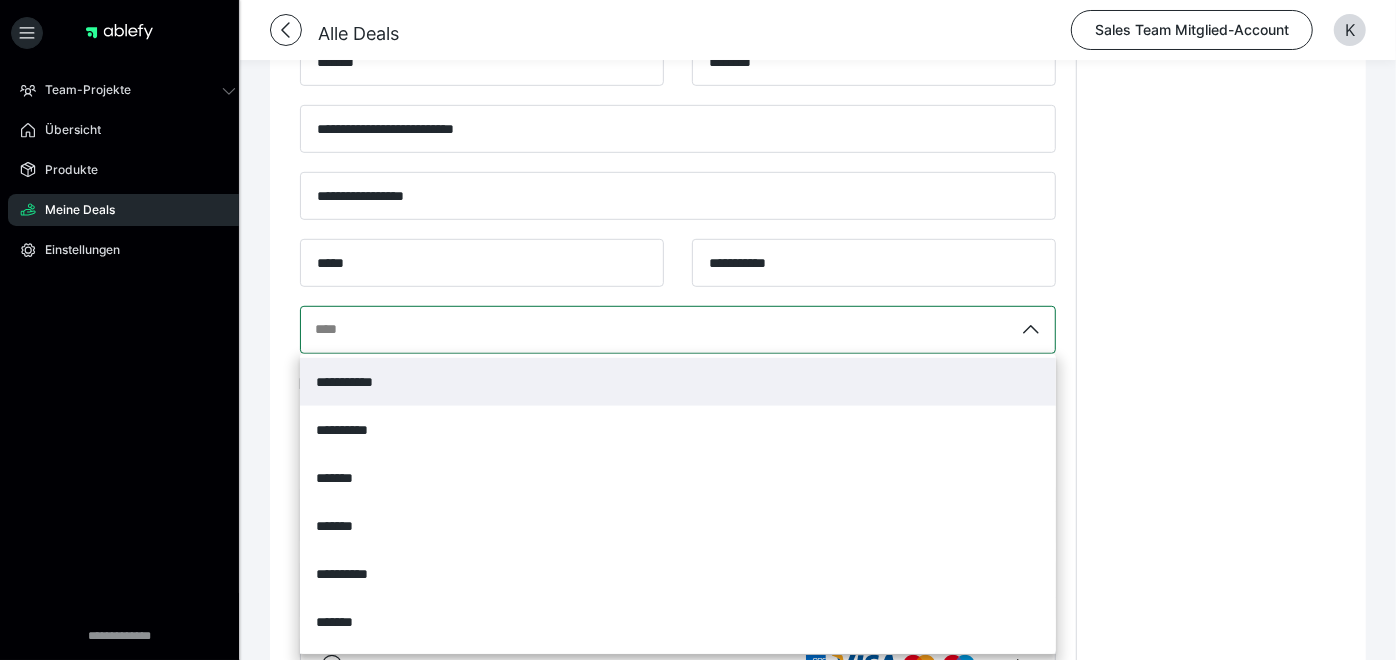 click on "**********" at bounding box center [357, 382] 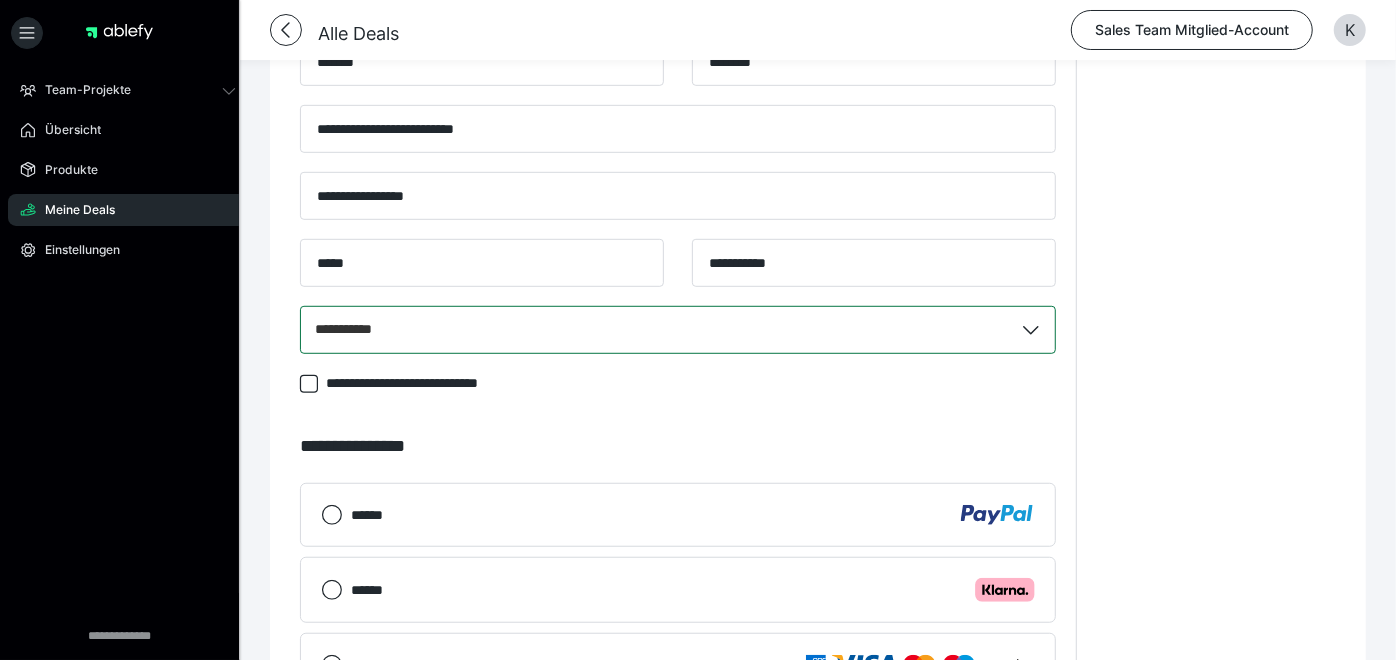 click on "******" at bounding box center [693, 515] 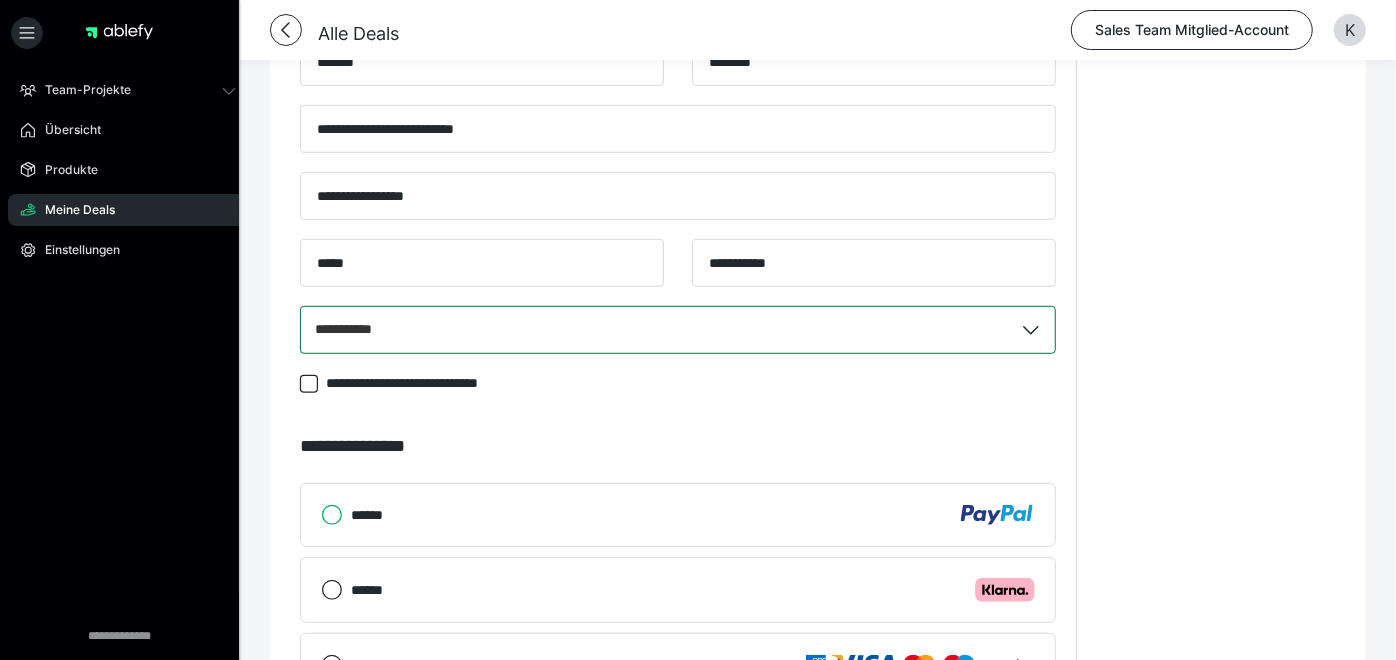 click on "******" at bounding box center (321, 515) 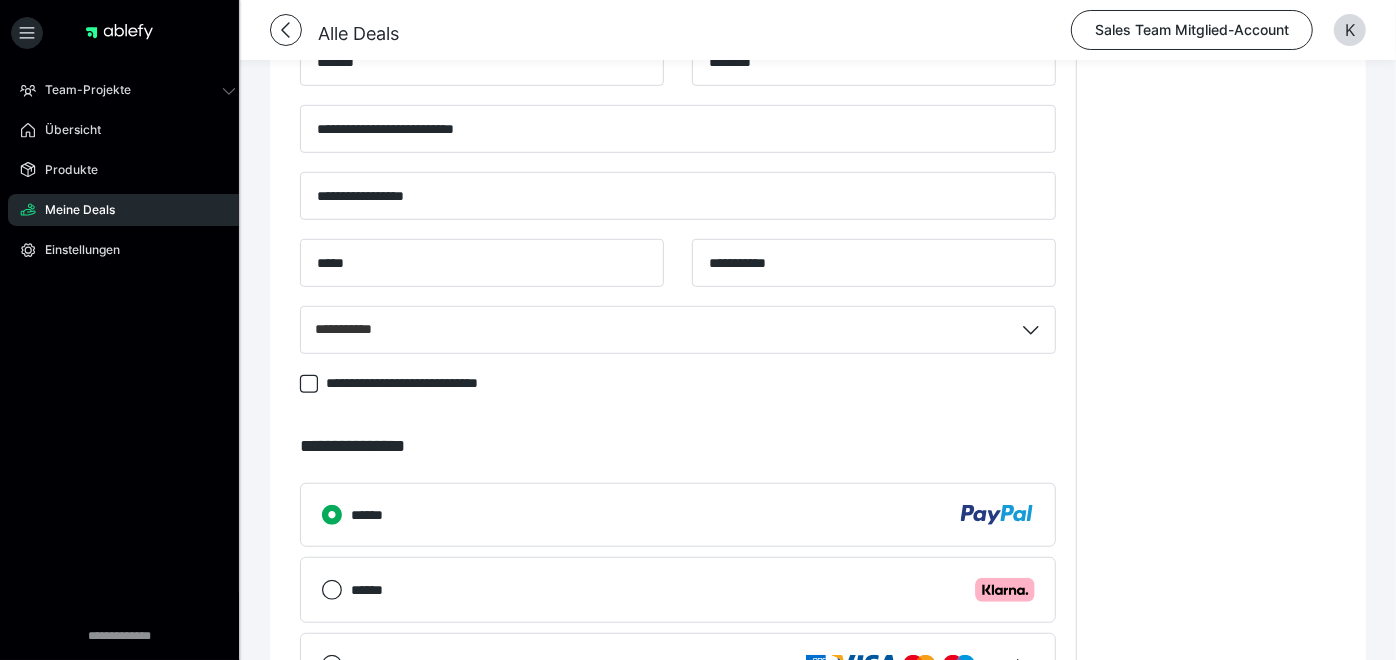 scroll, scrollTop: 1160, scrollLeft: 0, axis: vertical 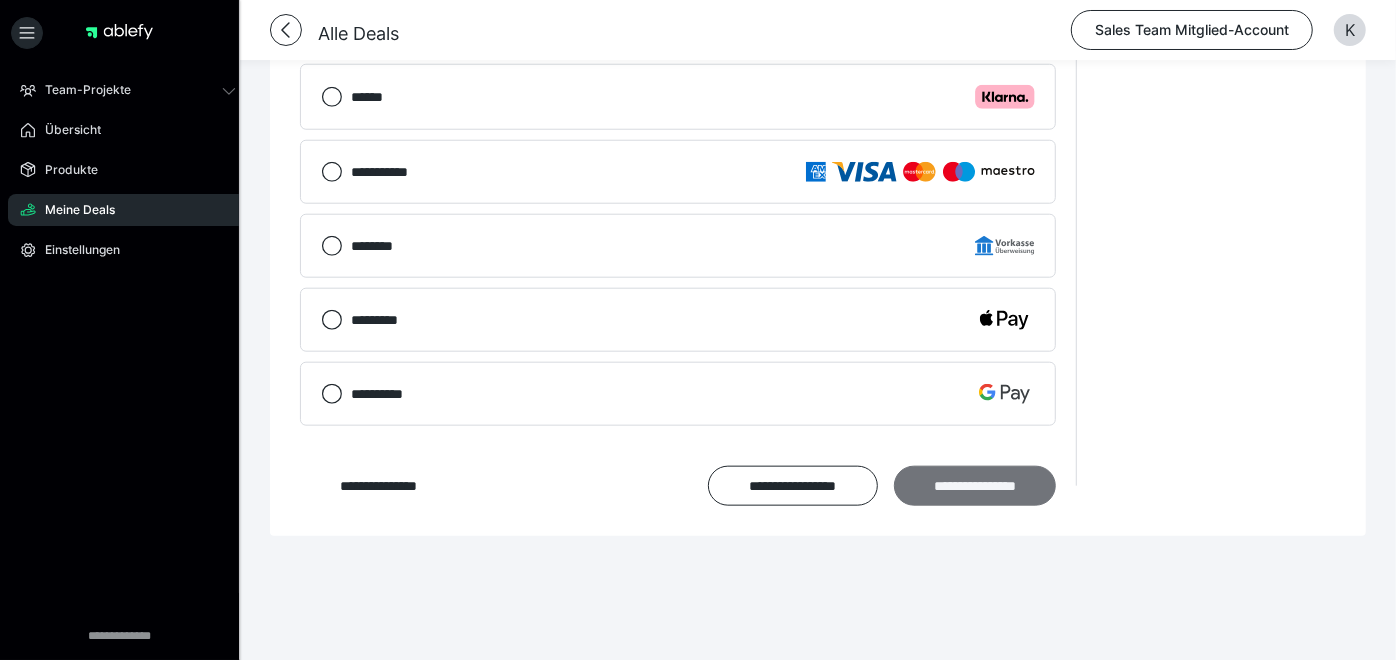 click on "**********" at bounding box center (975, 485) 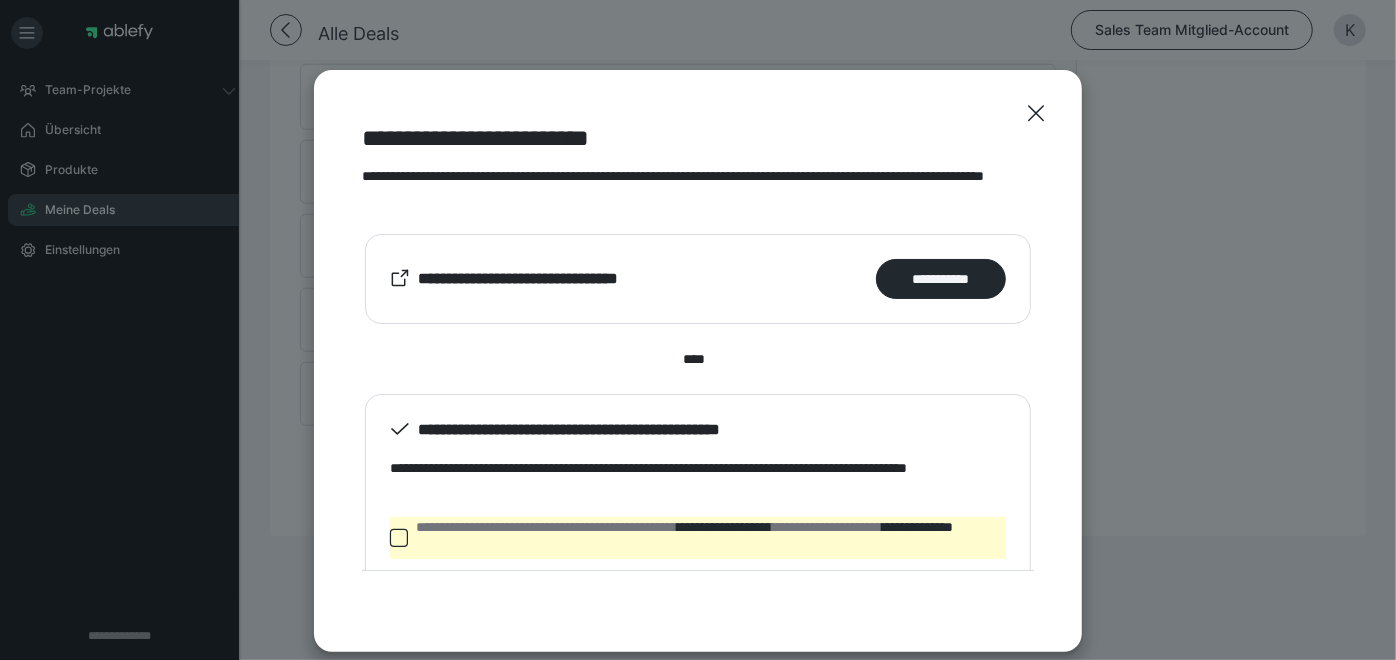click on "**********" at bounding box center [698, 278] 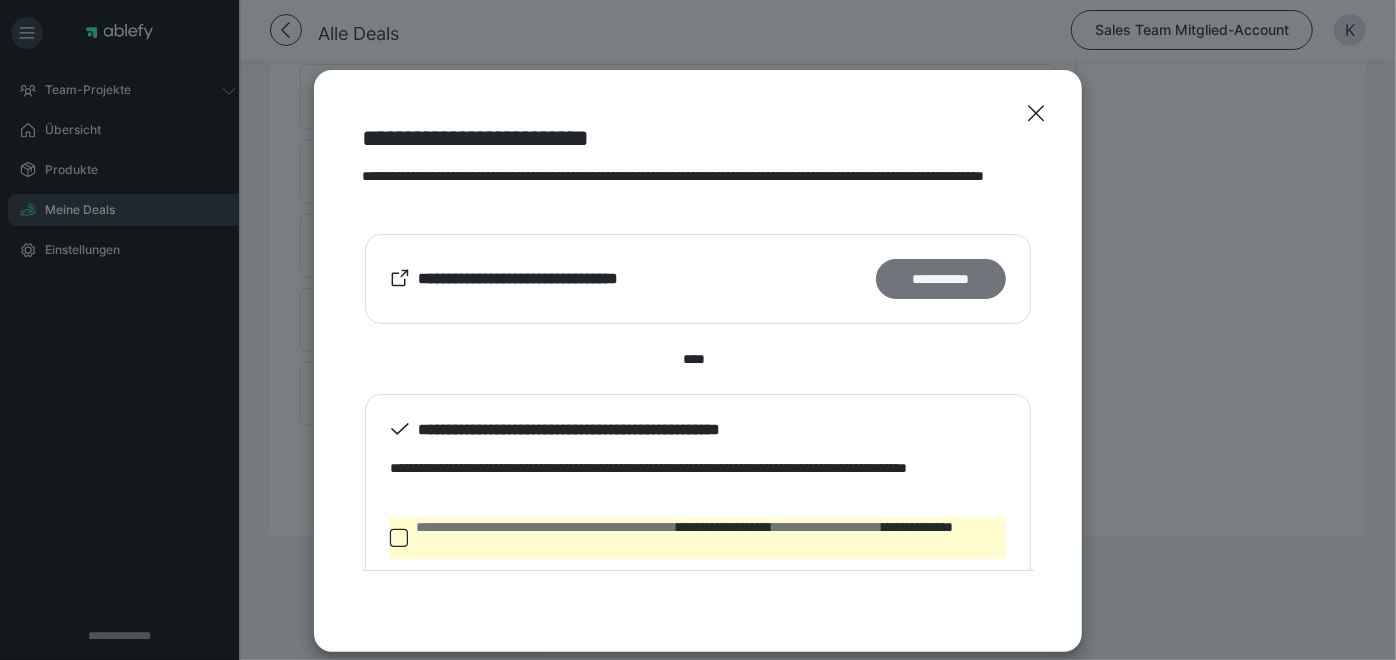 click on "**********" at bounding box center (941, 278) 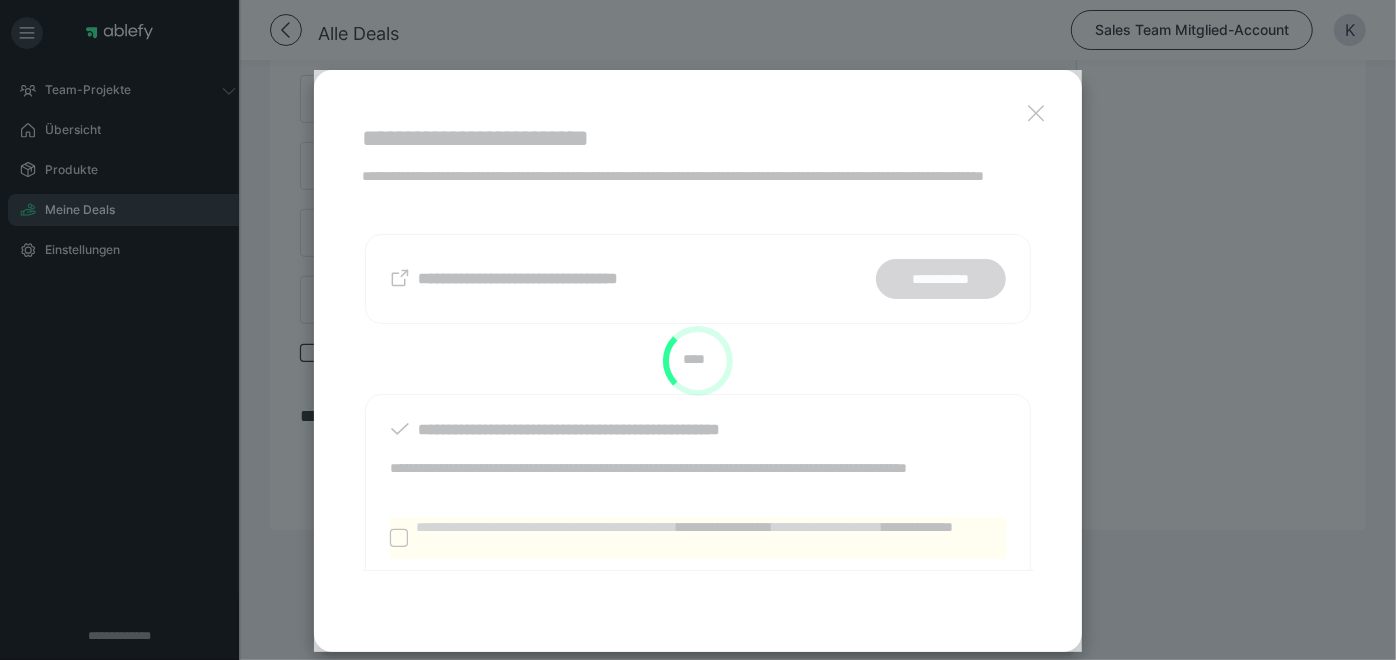 scroll, scrollTop: 668, scrollLeft: 0, axis: vertical 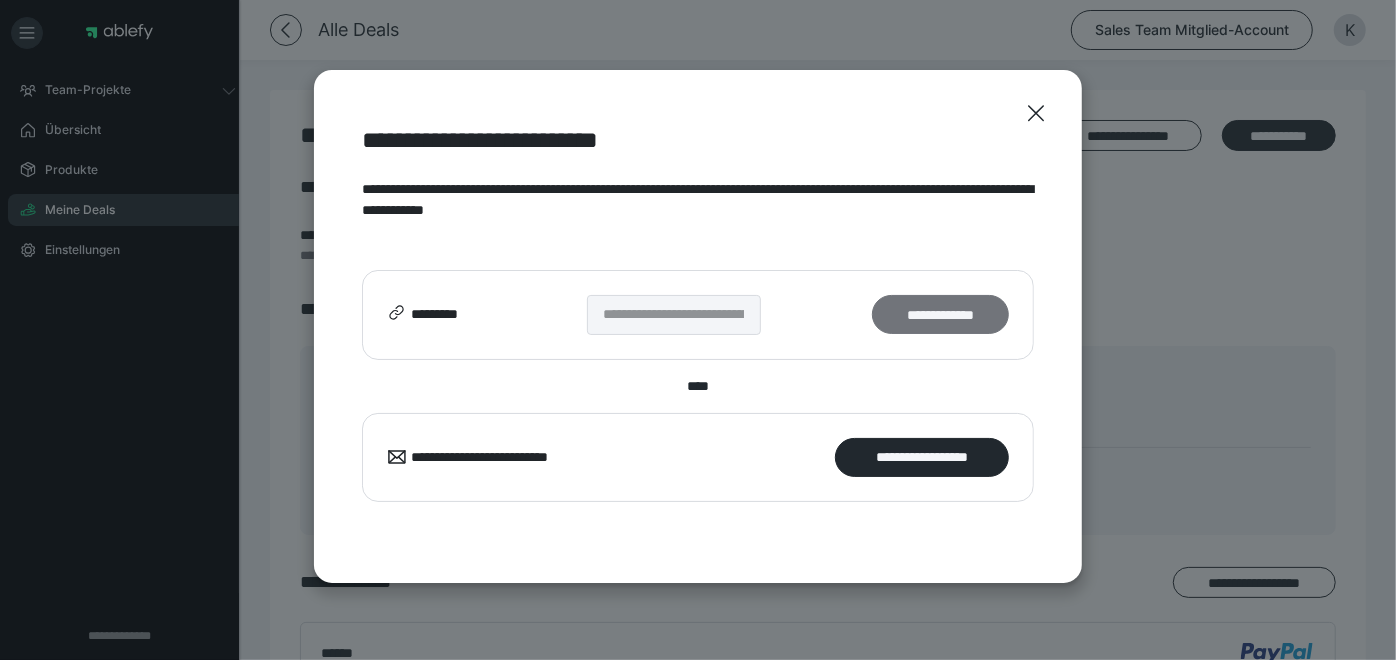 click on "**********" at bounding box center (940, 314) 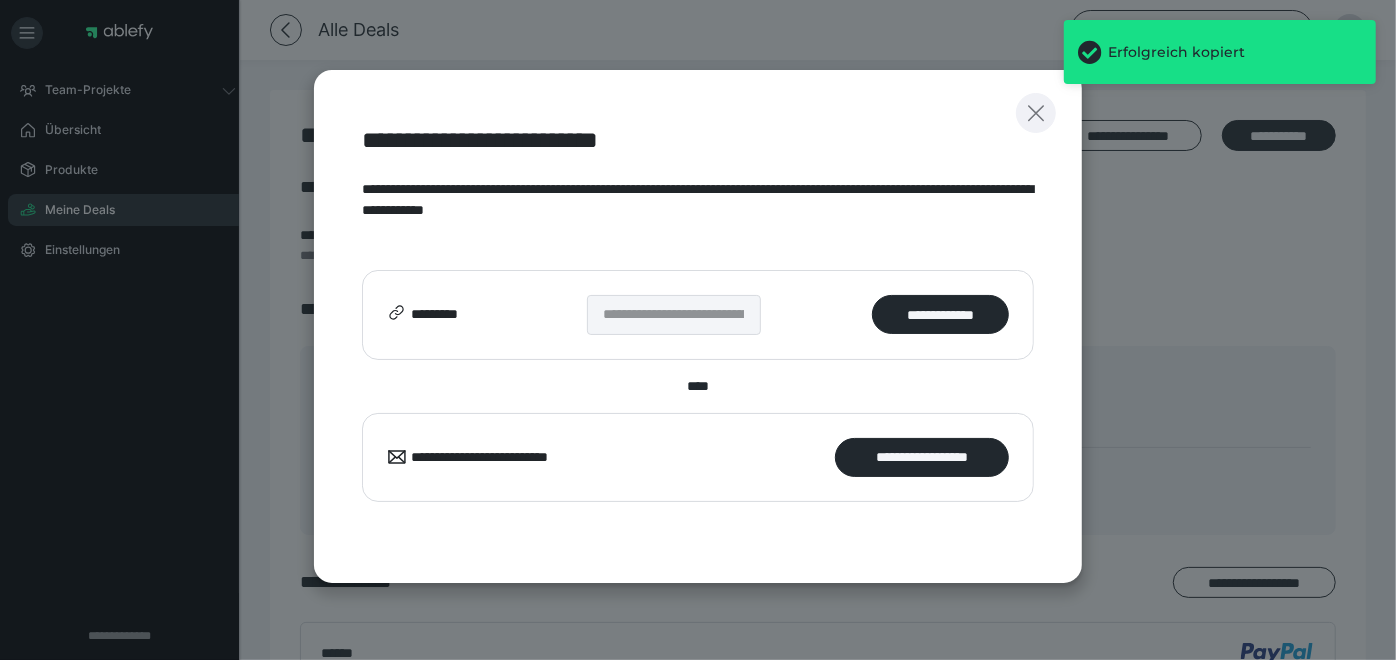 click at bounding box center (1036, 113) 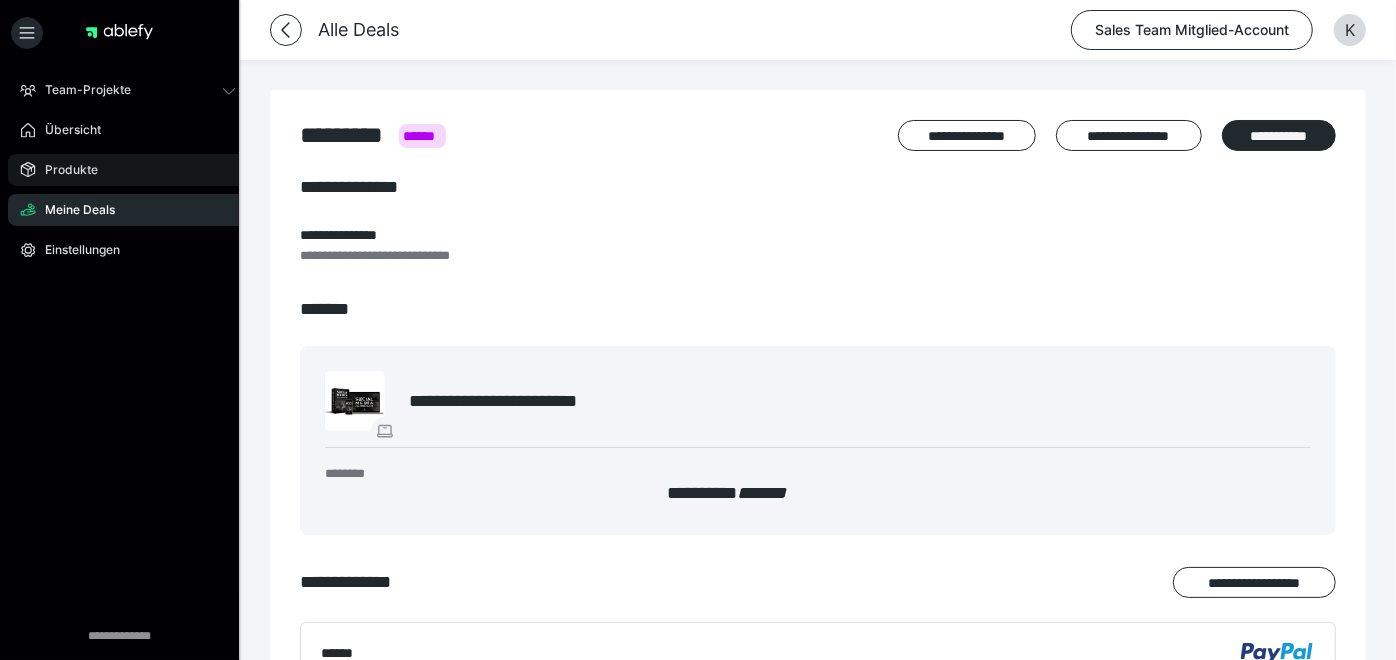 click on "Produkte" at bounding box center [64, 170] 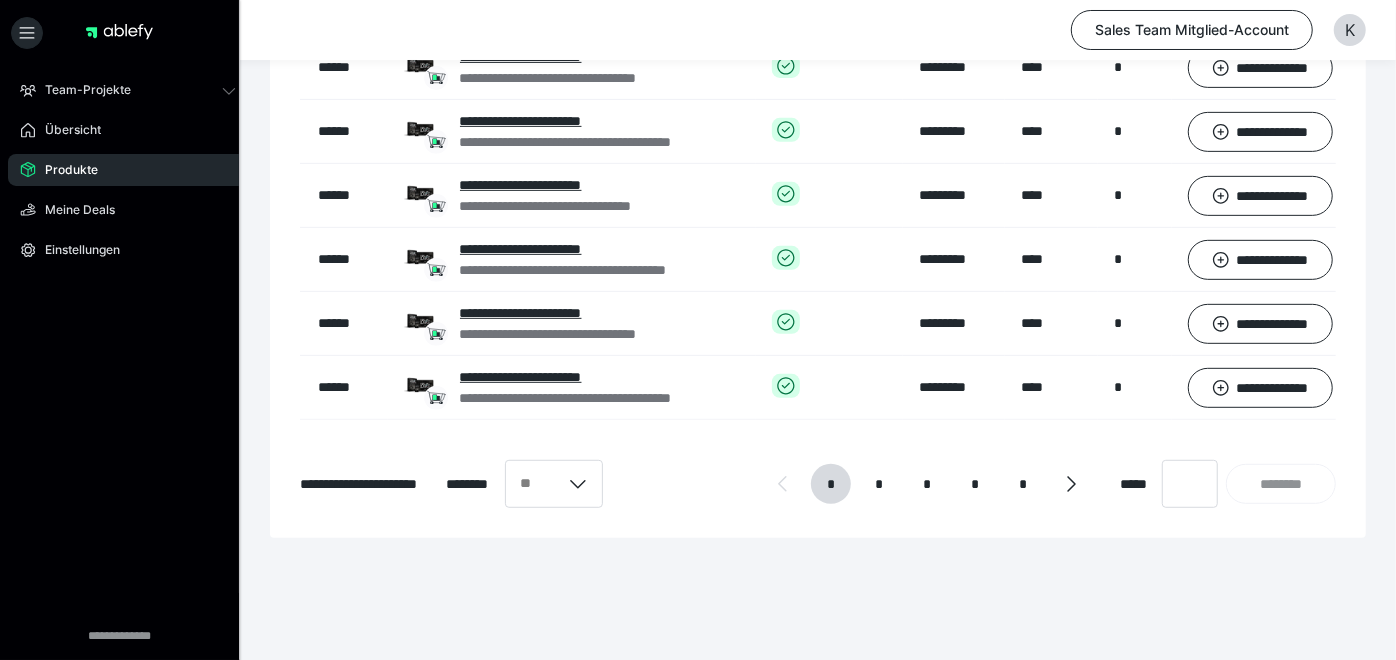 scroll, scrollTop: 504, scrollLeft: 0, axis: vertical 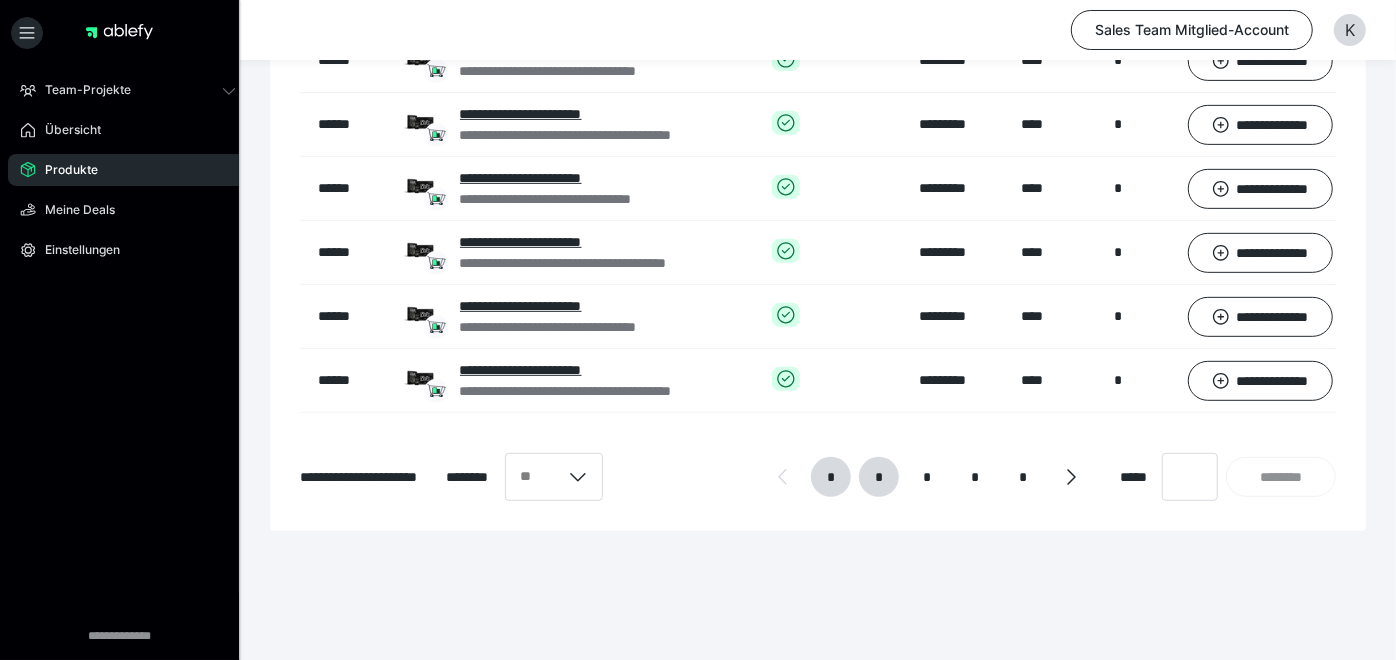 click on "*" at bounding box center [879, 477] 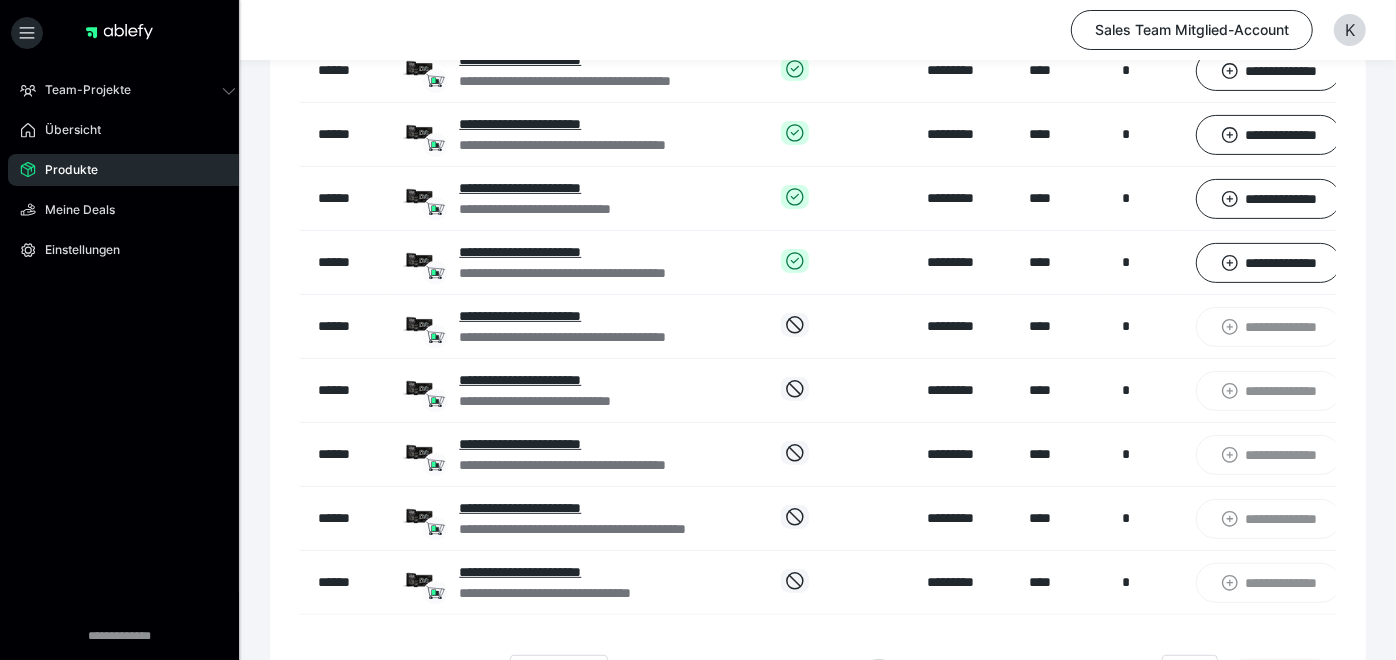 scroll, scrollTop: 105, scrollLeft: 0, axis: vertical 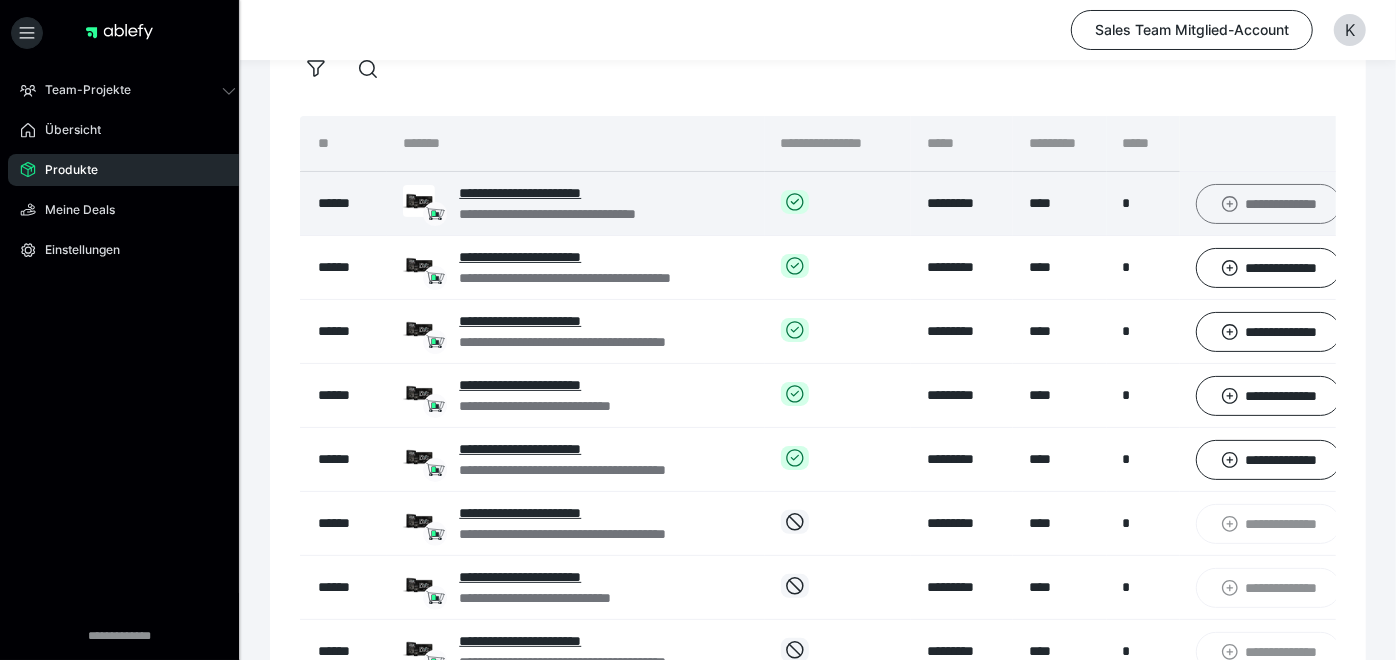 click on "**********" at bounding box center [1268, 203] 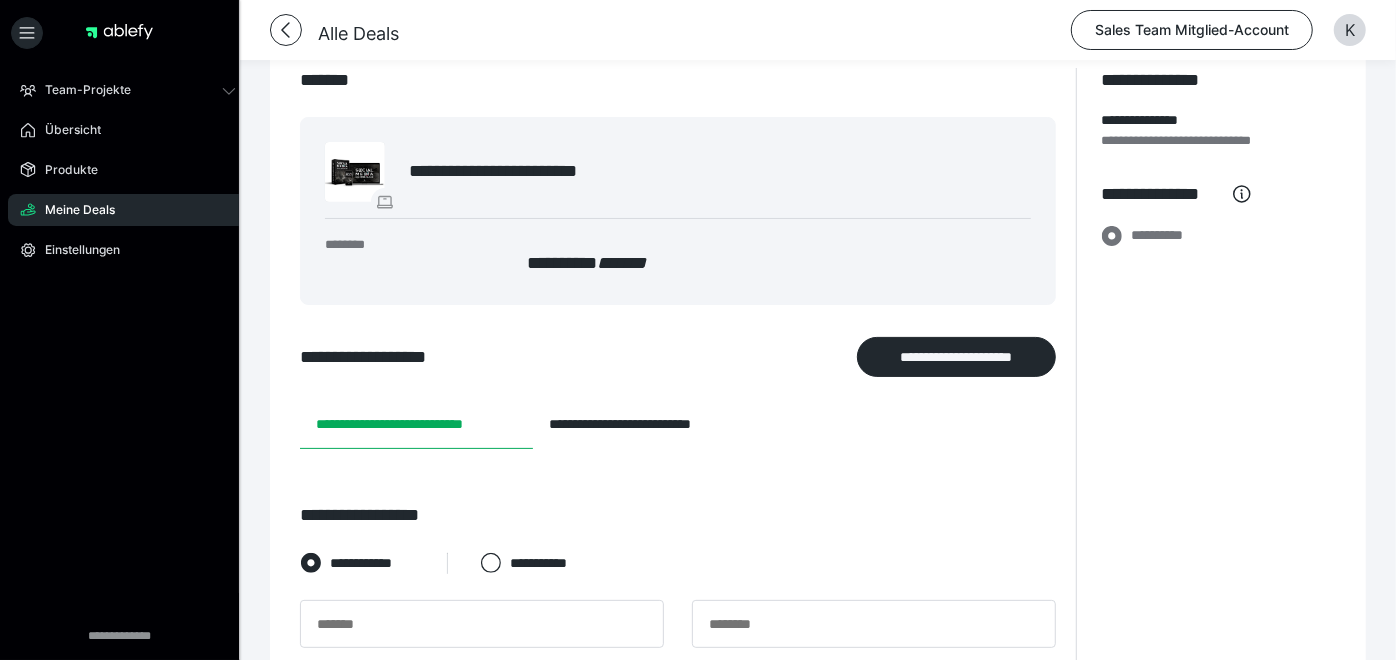scroll, scrollTop: 251, scrollLeft: 0, axis: vertical 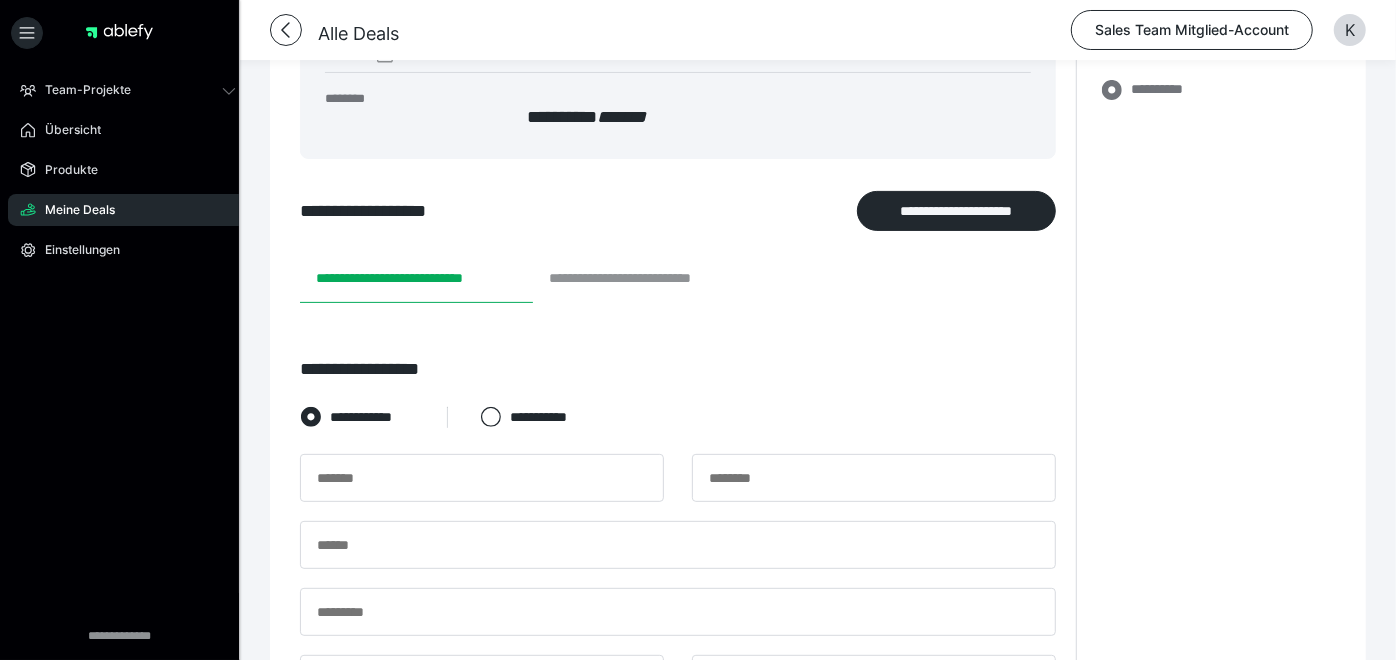 click on "**********" at bounding box center (648, 279) 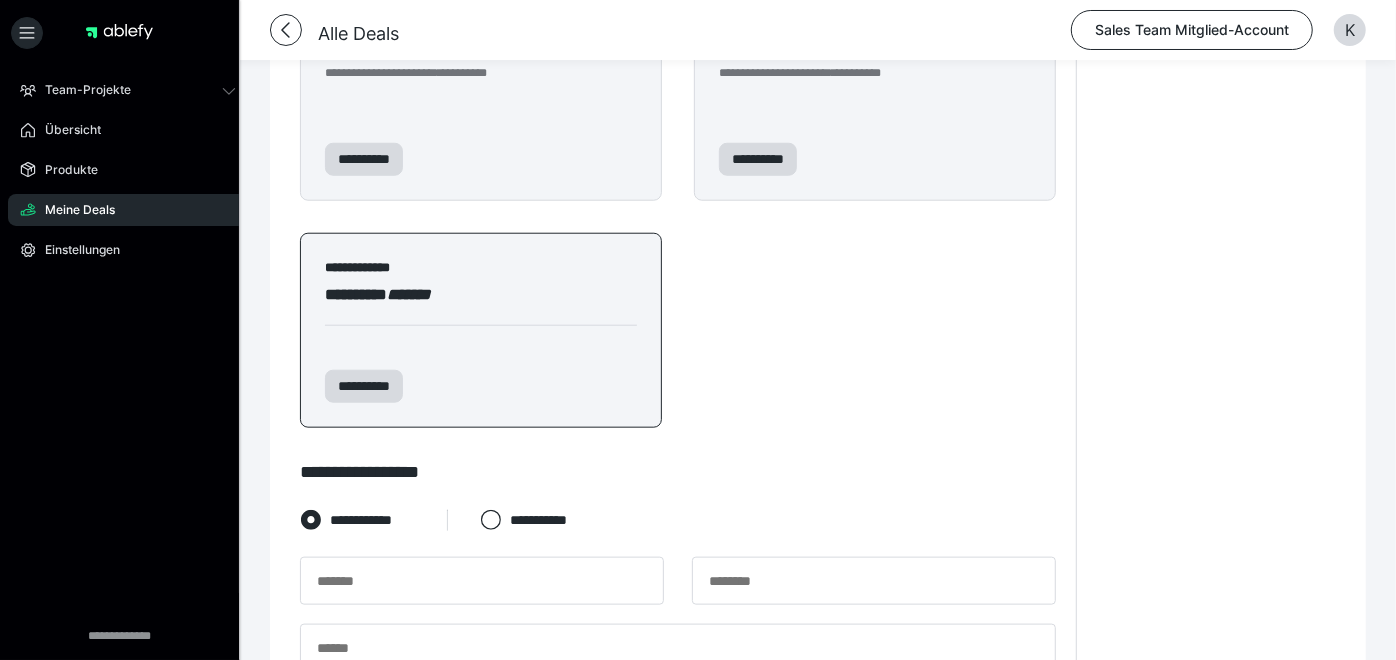 scroll, scrollTop: 1148, scrollLeft: 0, axis: vertical 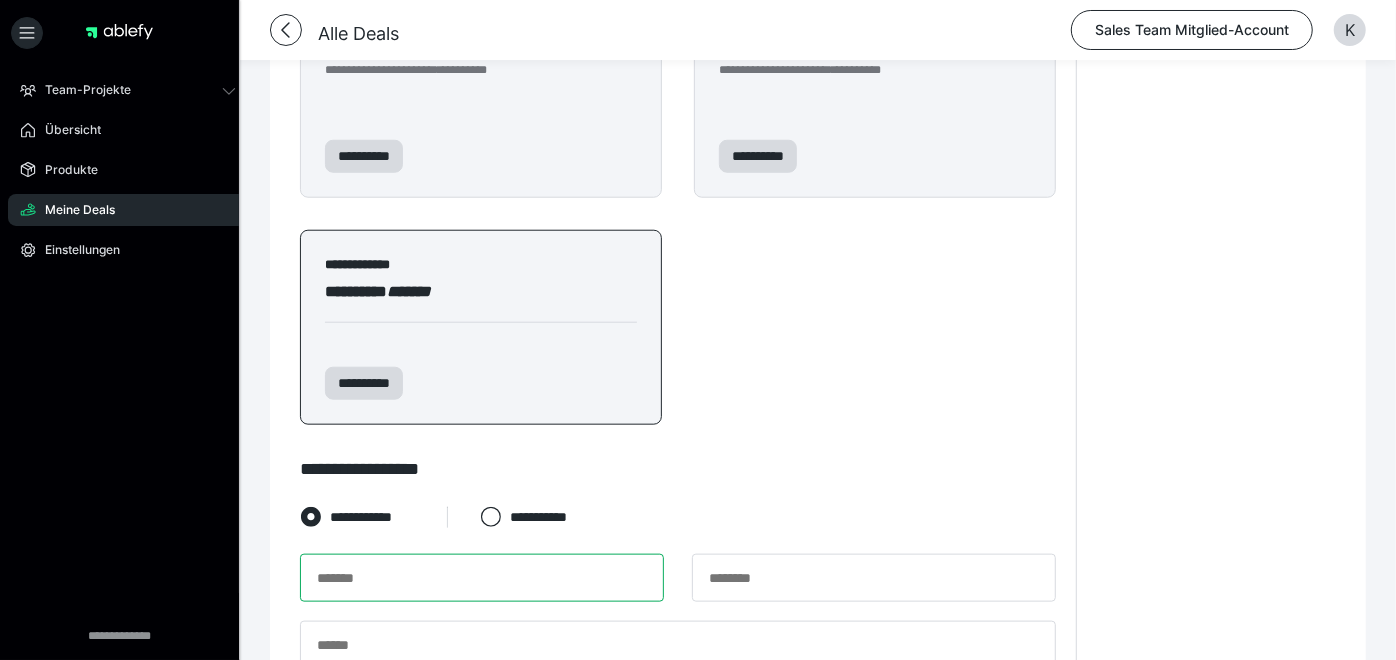 click at bounding box center (482, 578) 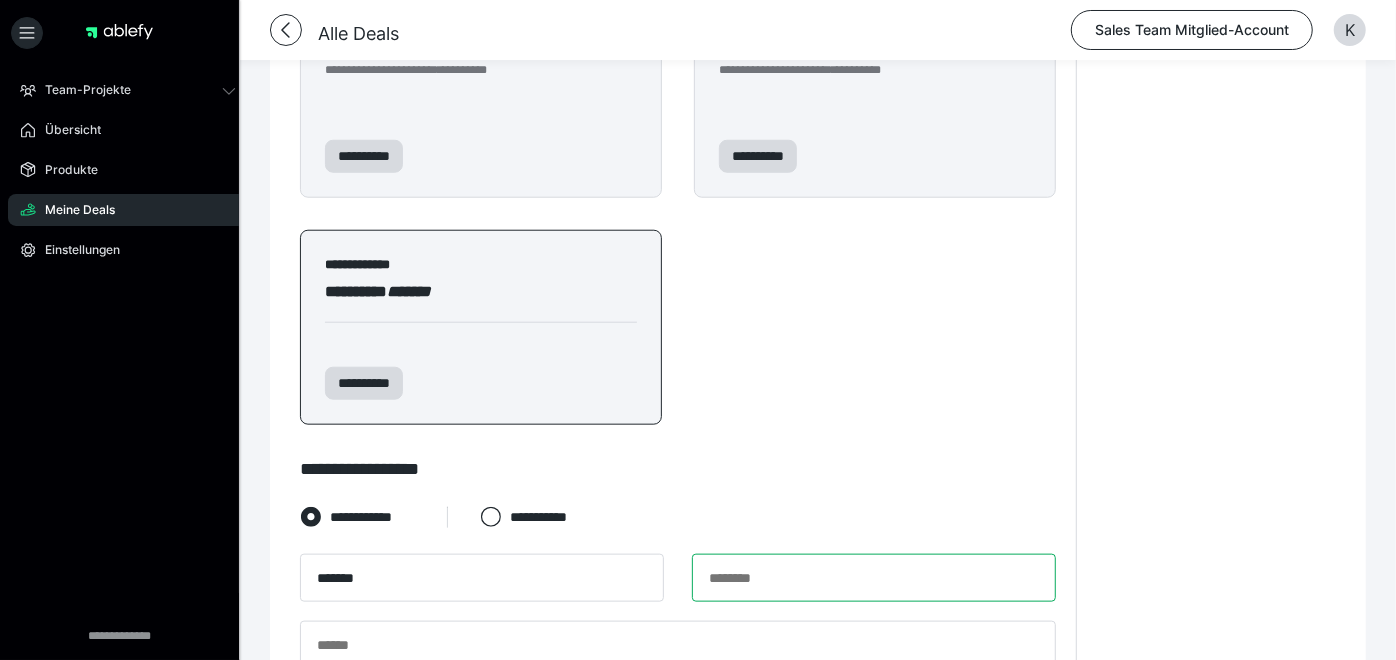type on "********" 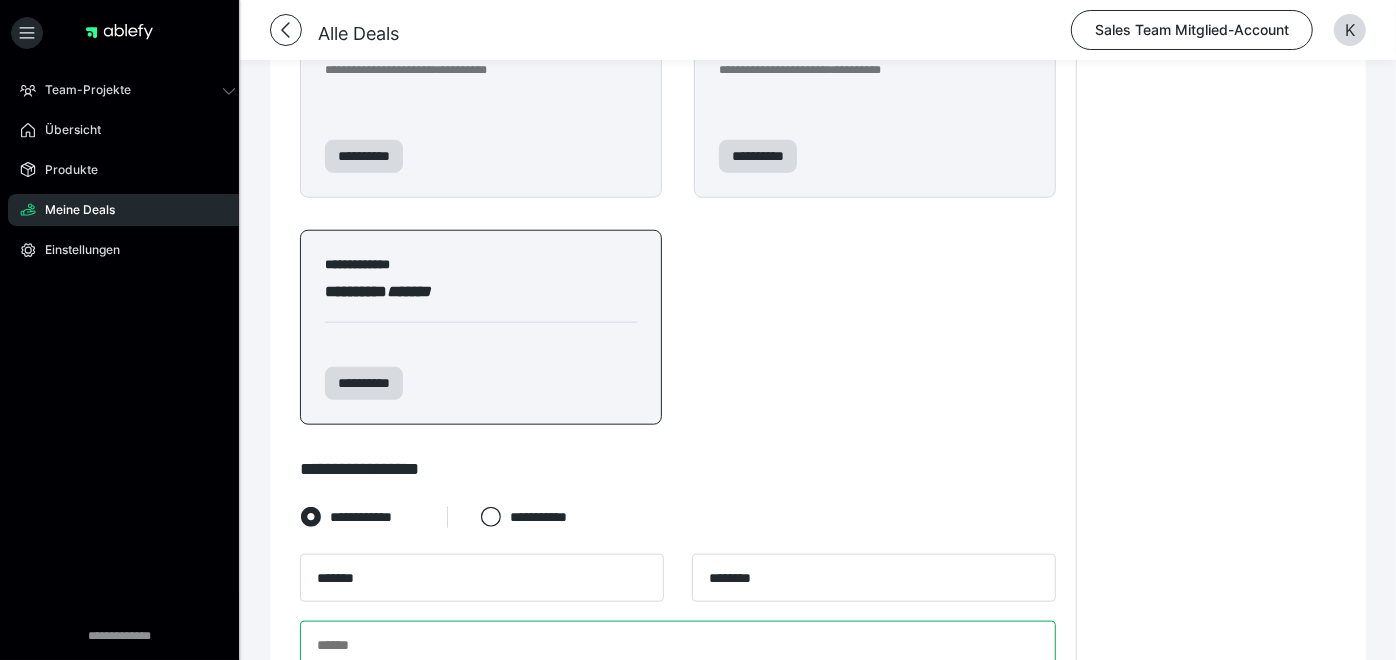 type on "**********" 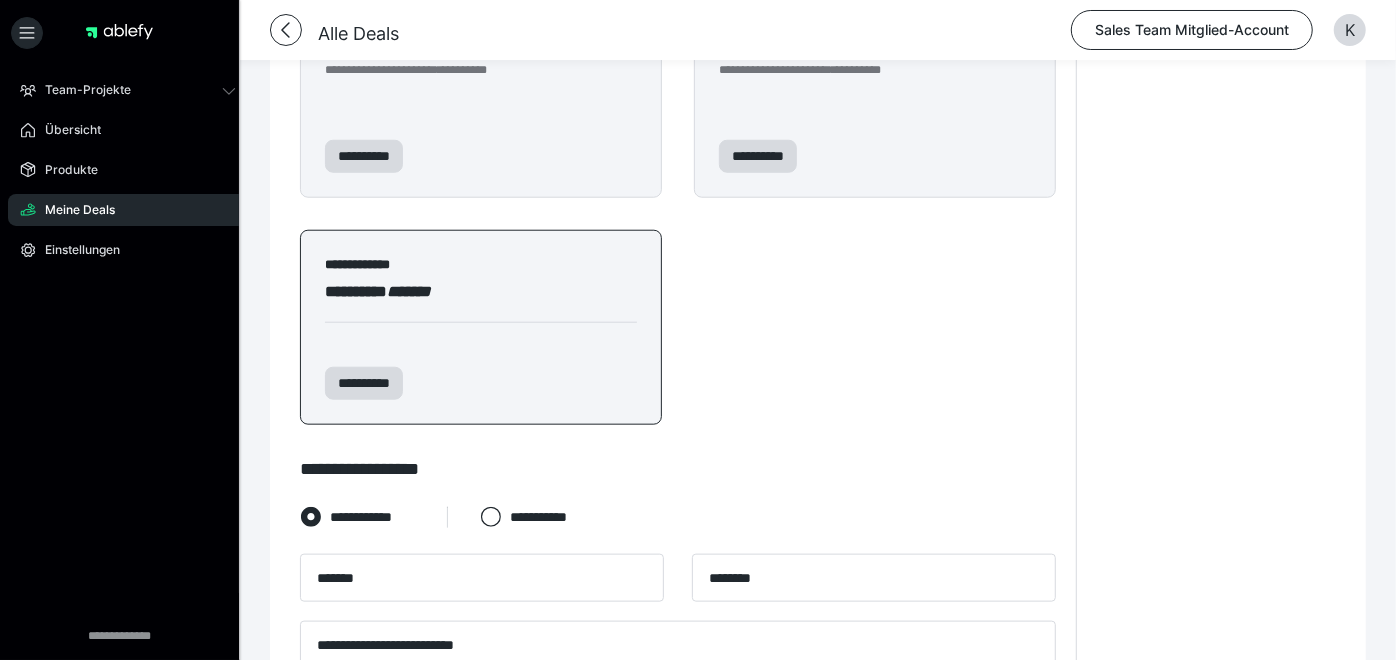 type on "******" 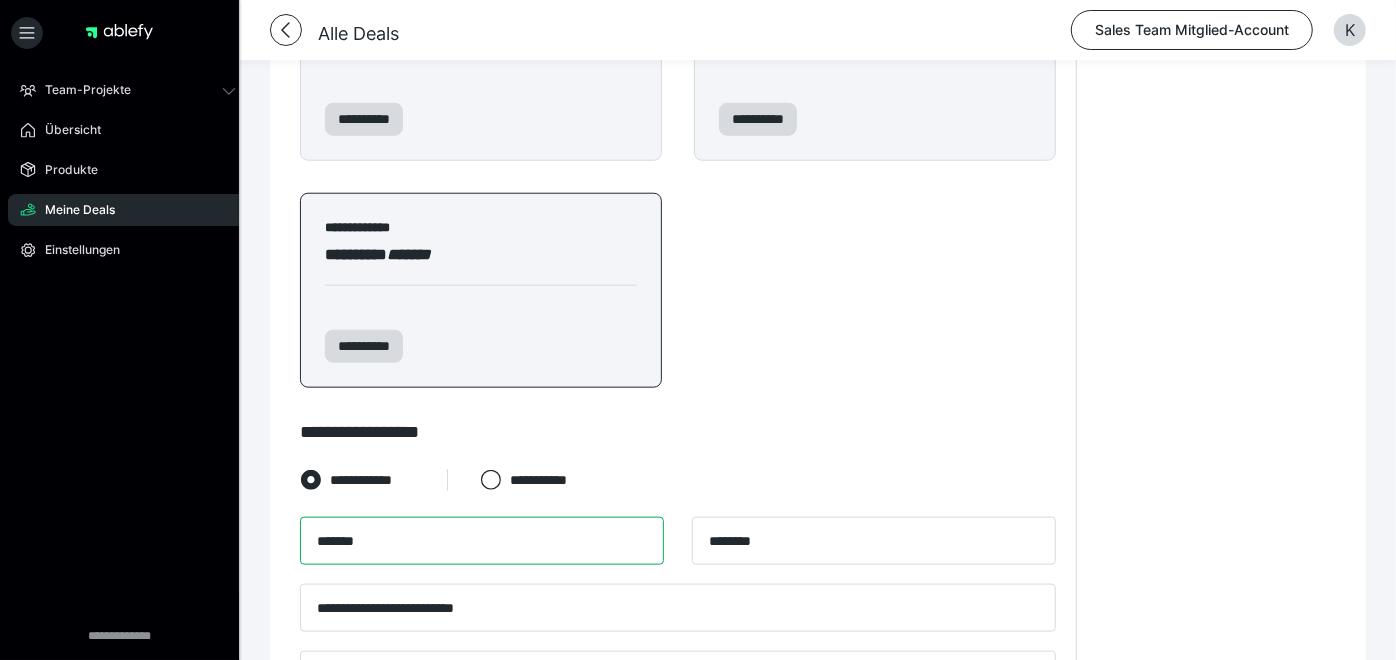 scroll, scrollTop: 1191, scrollLeft: 0, axis: vertical 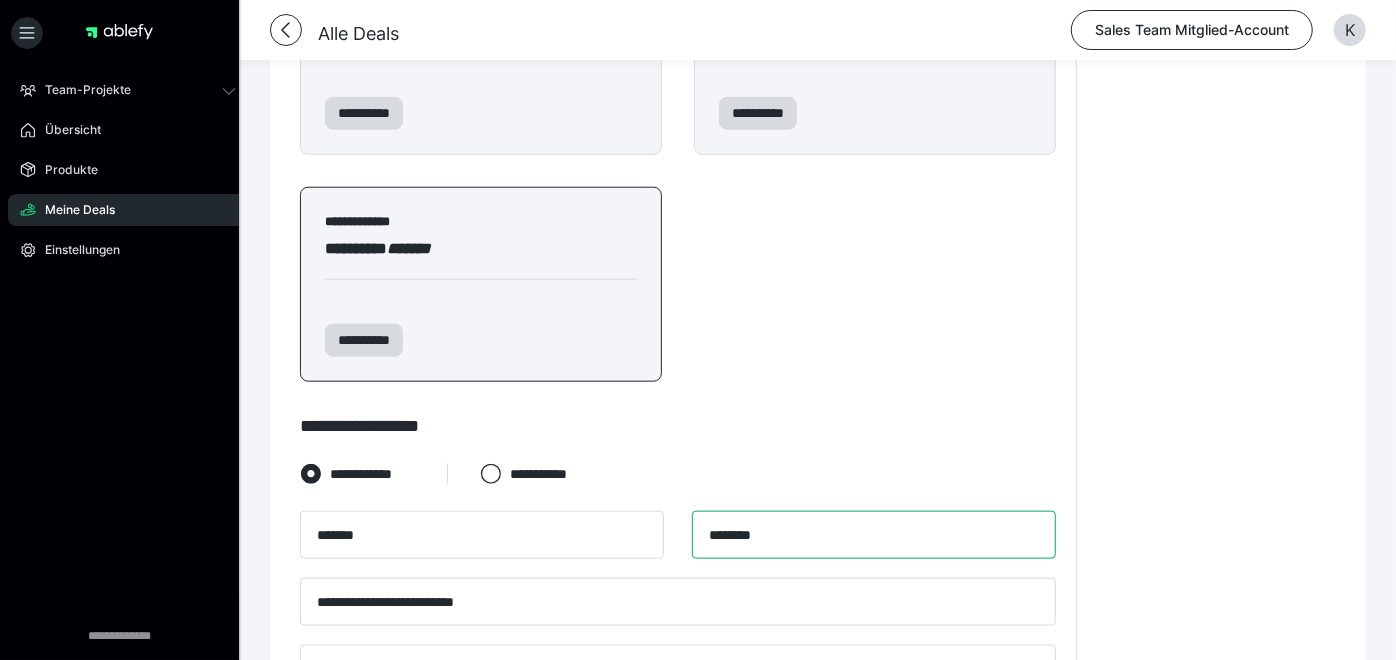 click on "********" at bounding box center [874, 535] 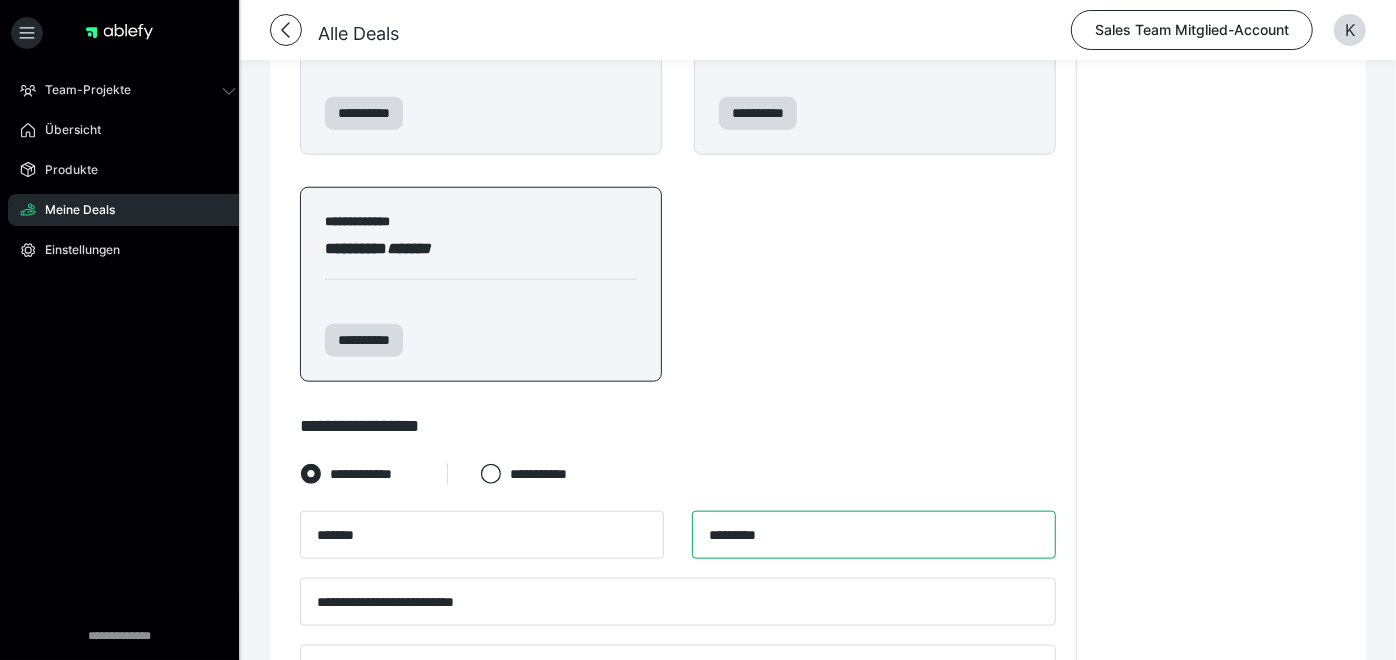 type on "*********" 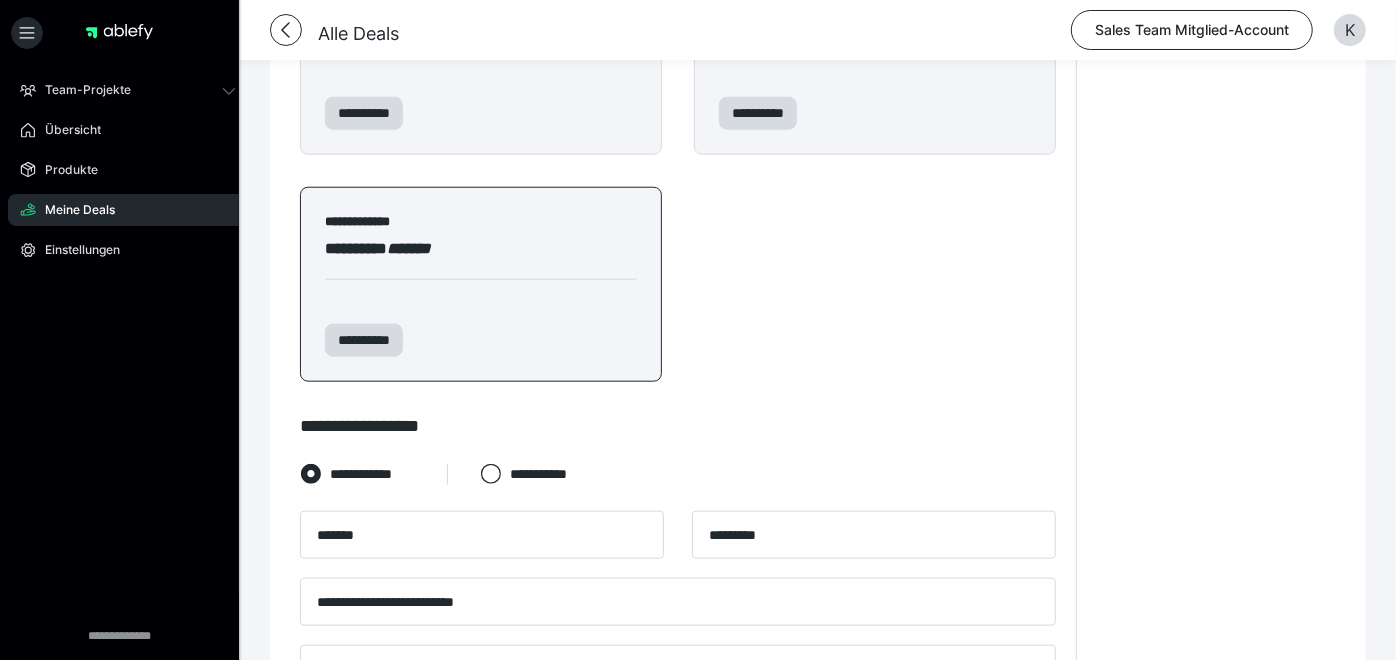 click on "****** ******" at bounding box center (657, 803) 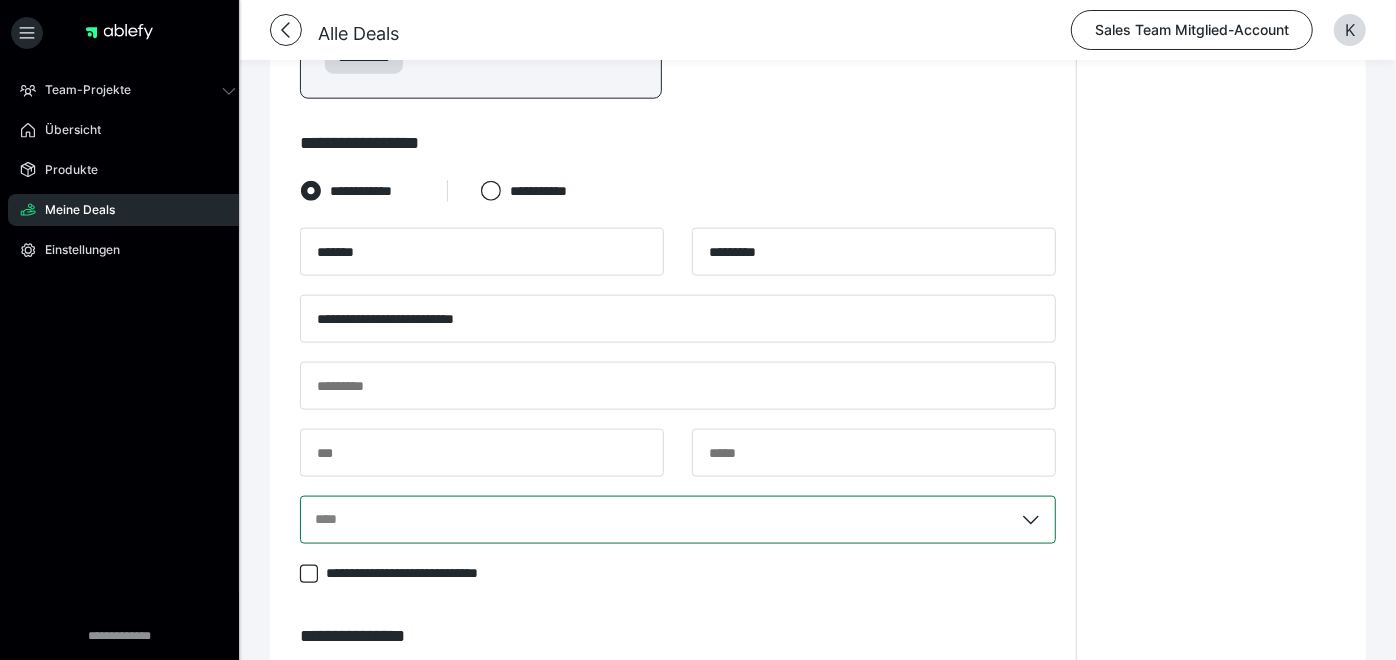 scroll, scrollTop: 1494, scrollLeft: 0, axis: vertical 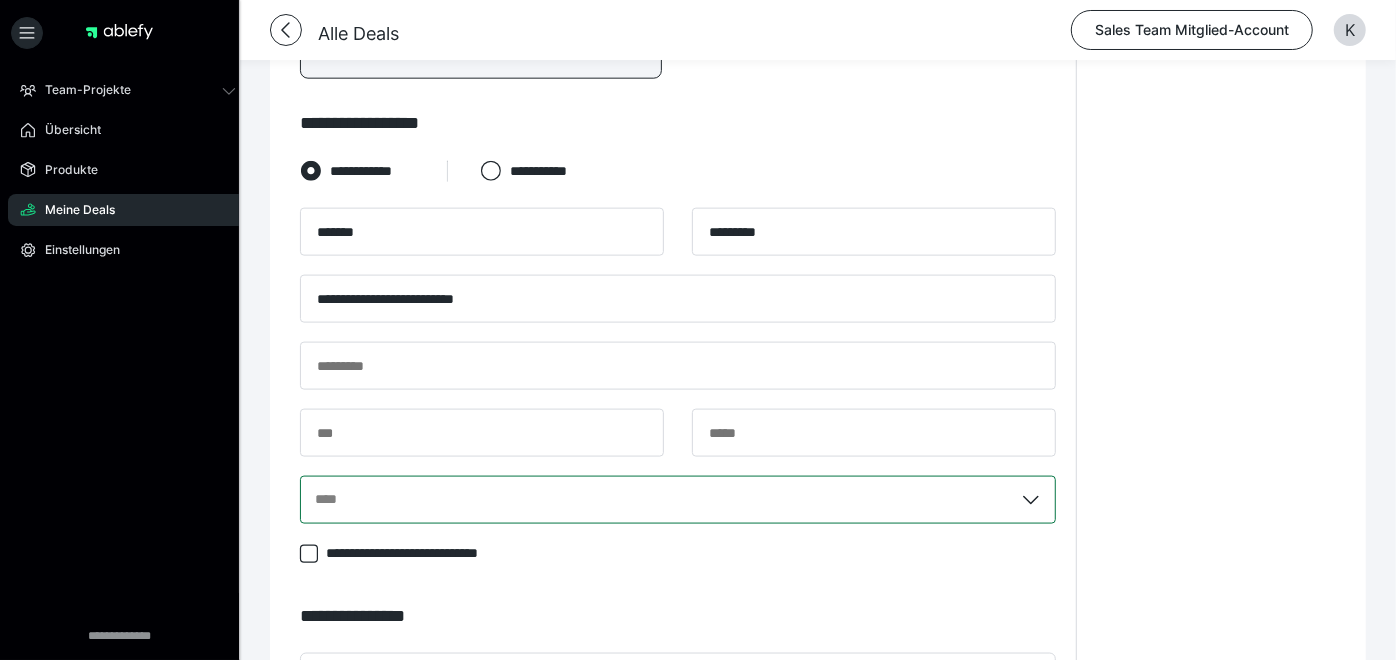 click on "****" at bounding box center (657, 500) 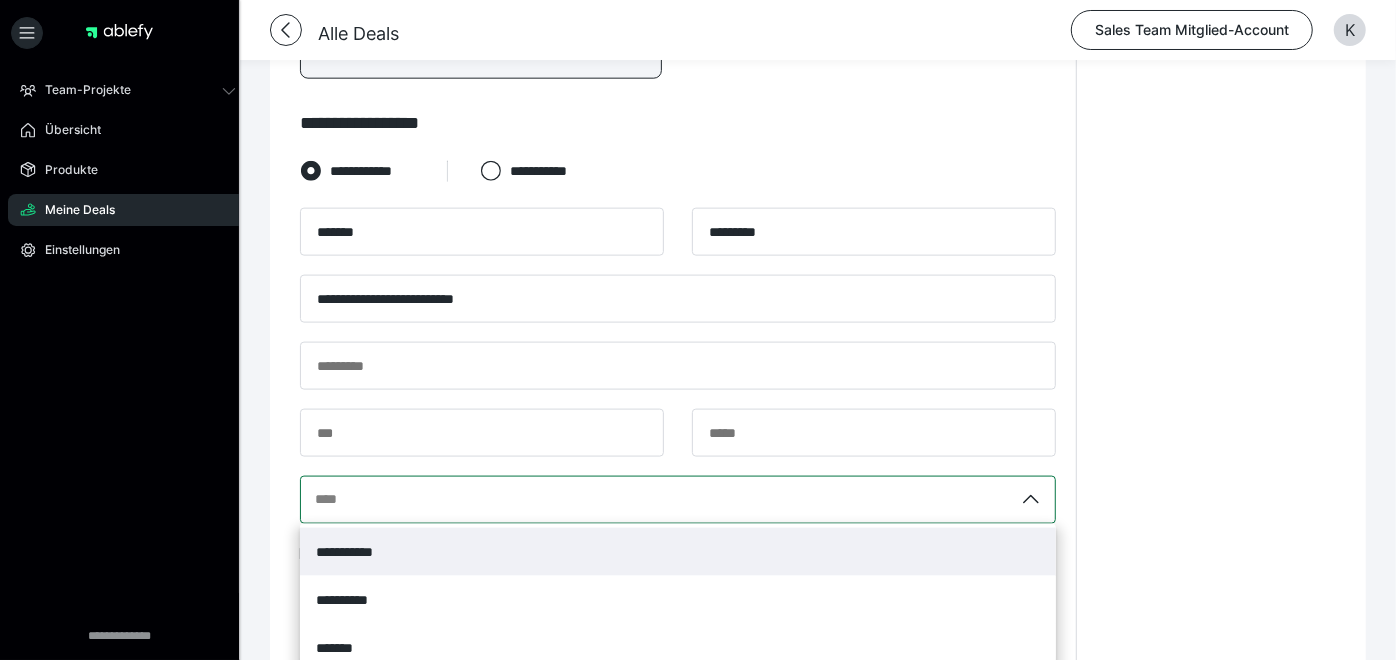 click on "**********" at bounding box center [357, 552] 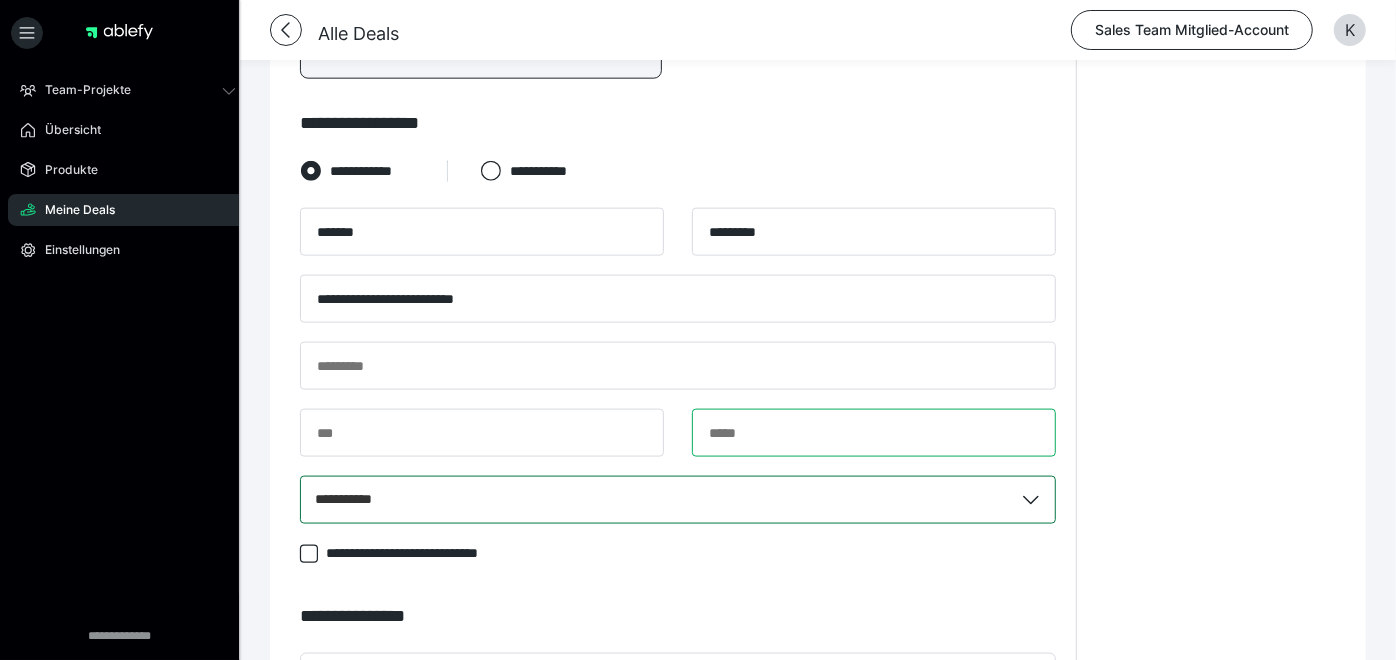 click at bounding box center [874, 433] 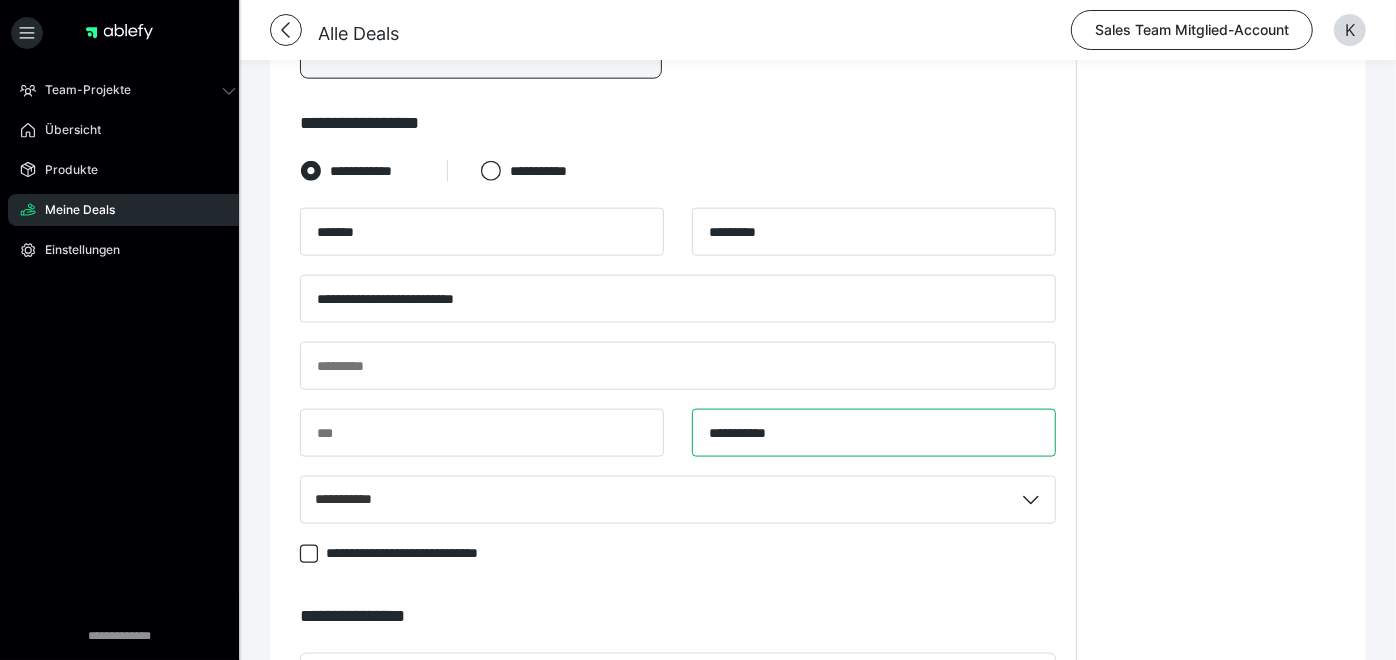 type on "**********" 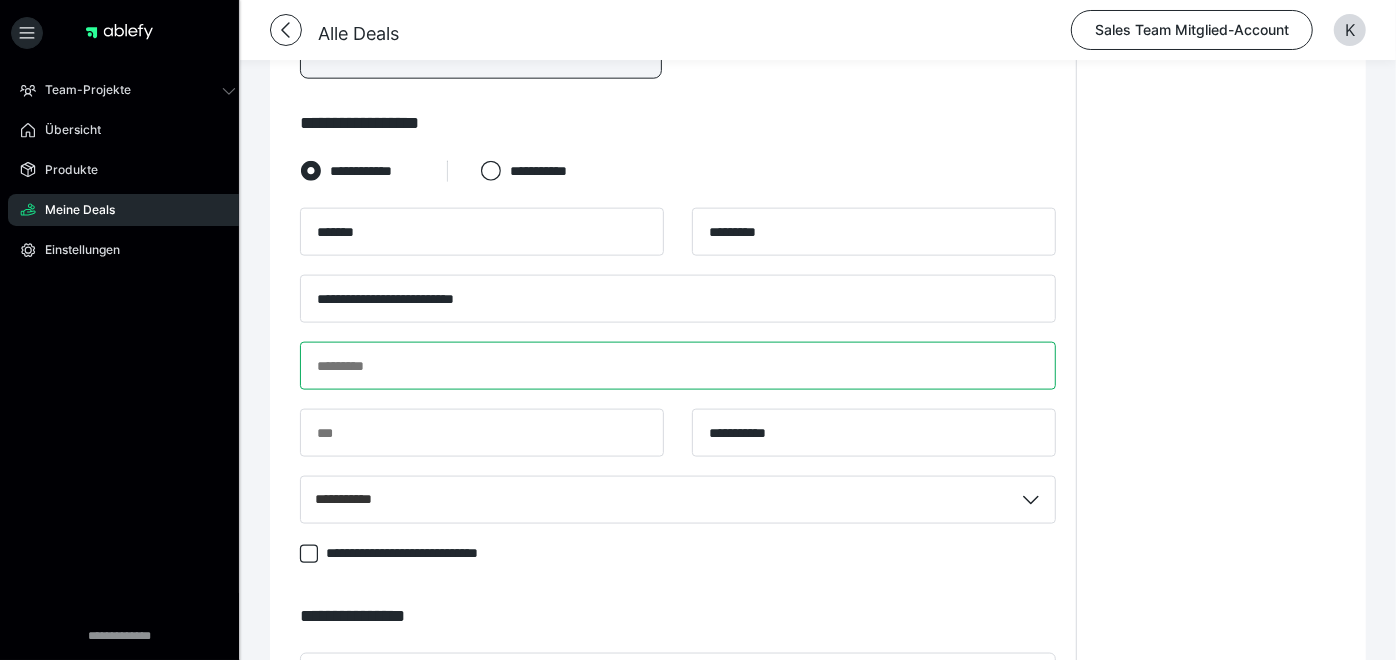 click at bounding box center (678, 366) 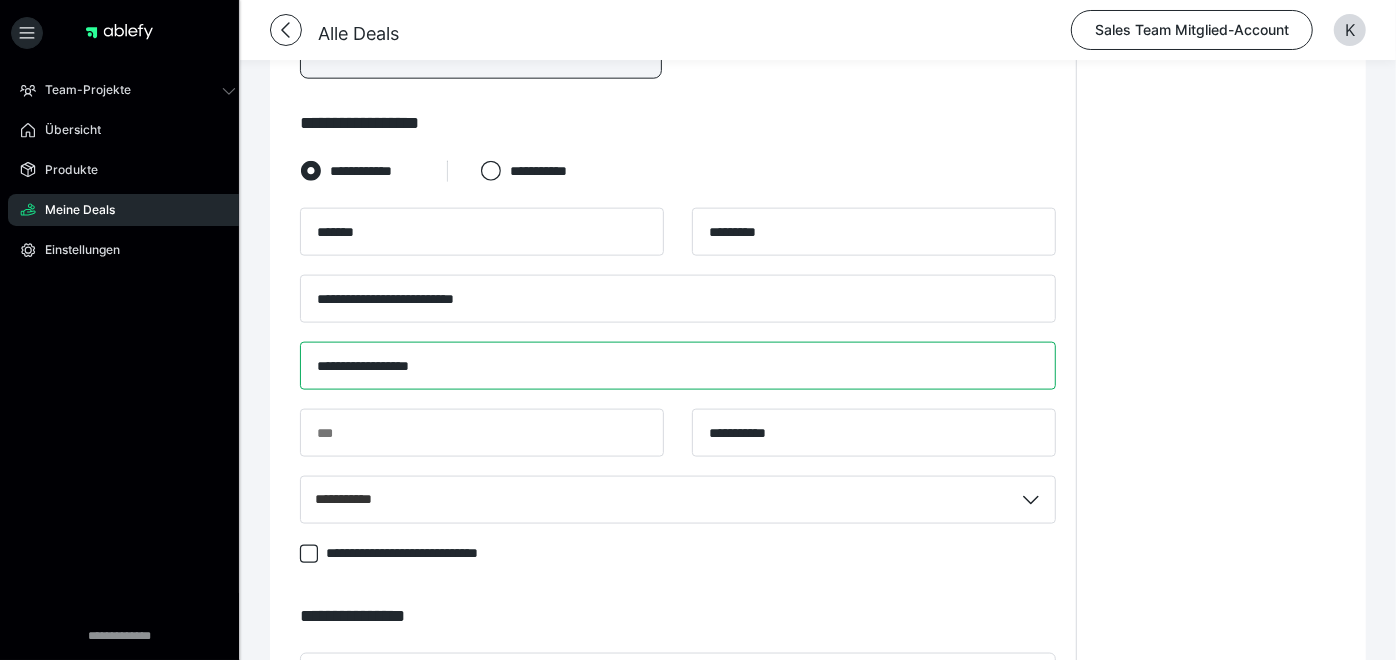 click on "**********" at bounding box center [678, 366] 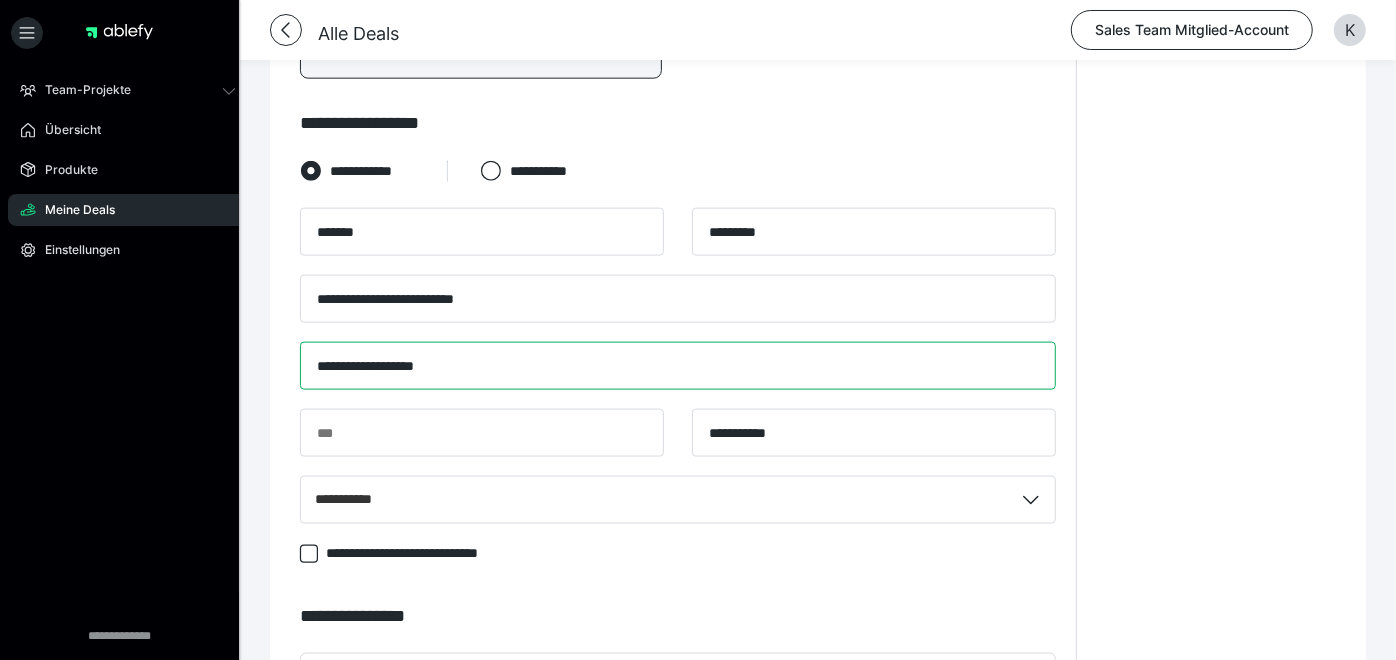 click on "**********" at bounding box center [678, 366] 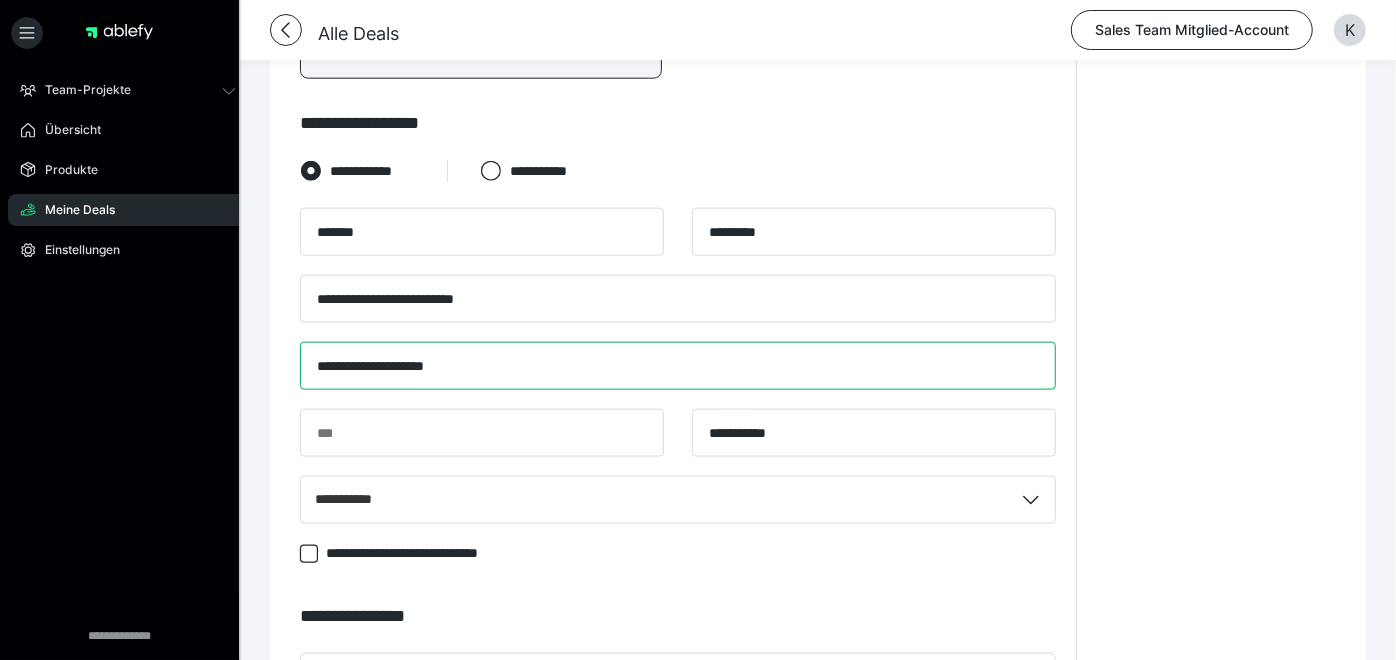 type on "**********" 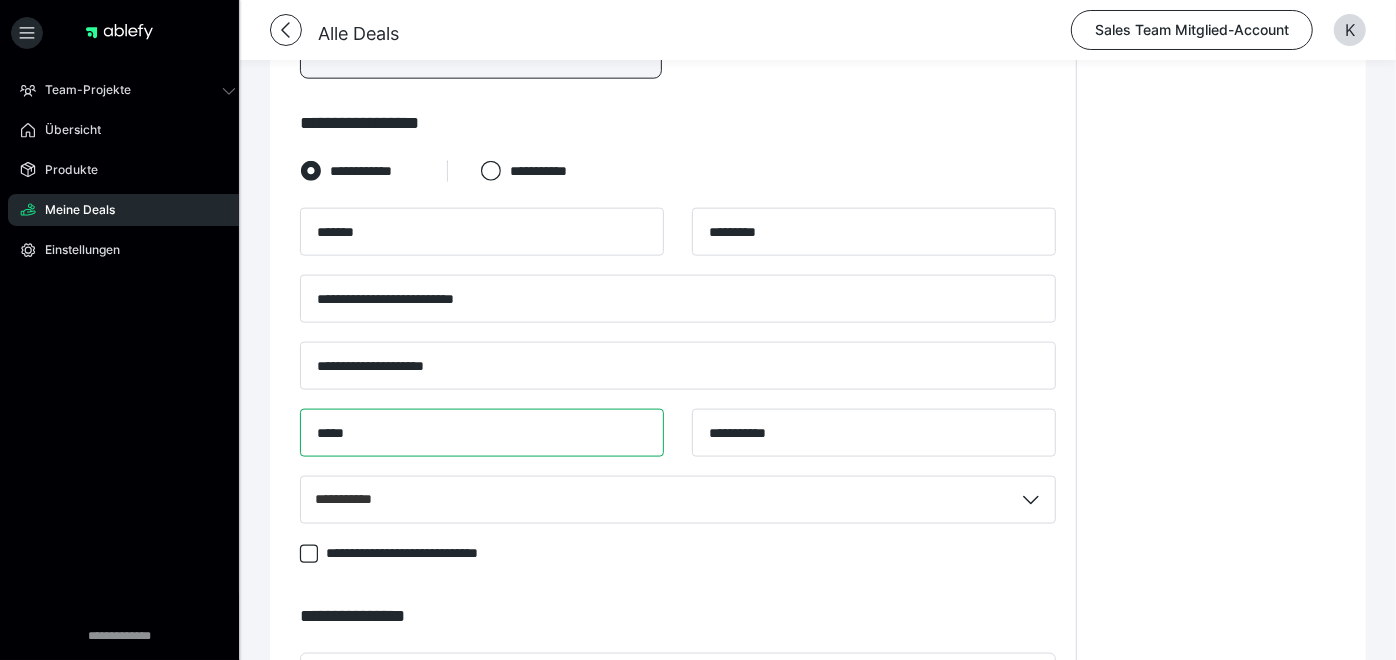 type on "*****" 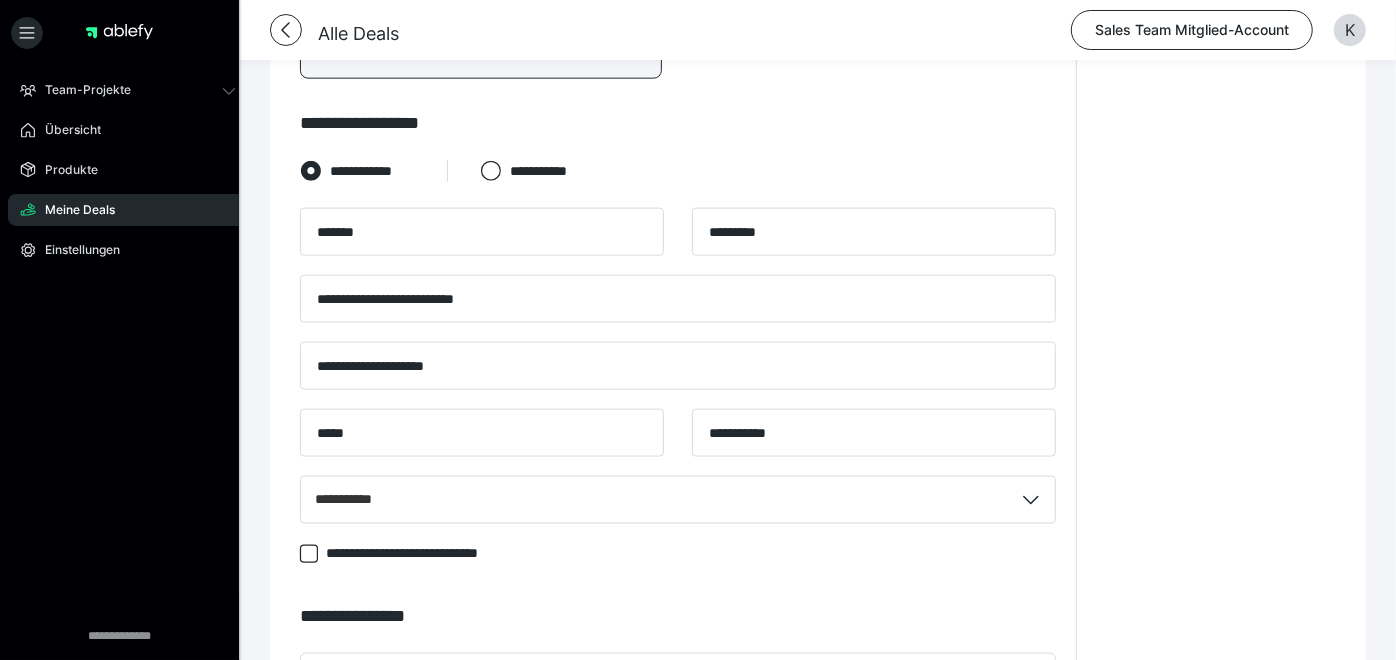 click on "******" at bounding box center [693, 685] 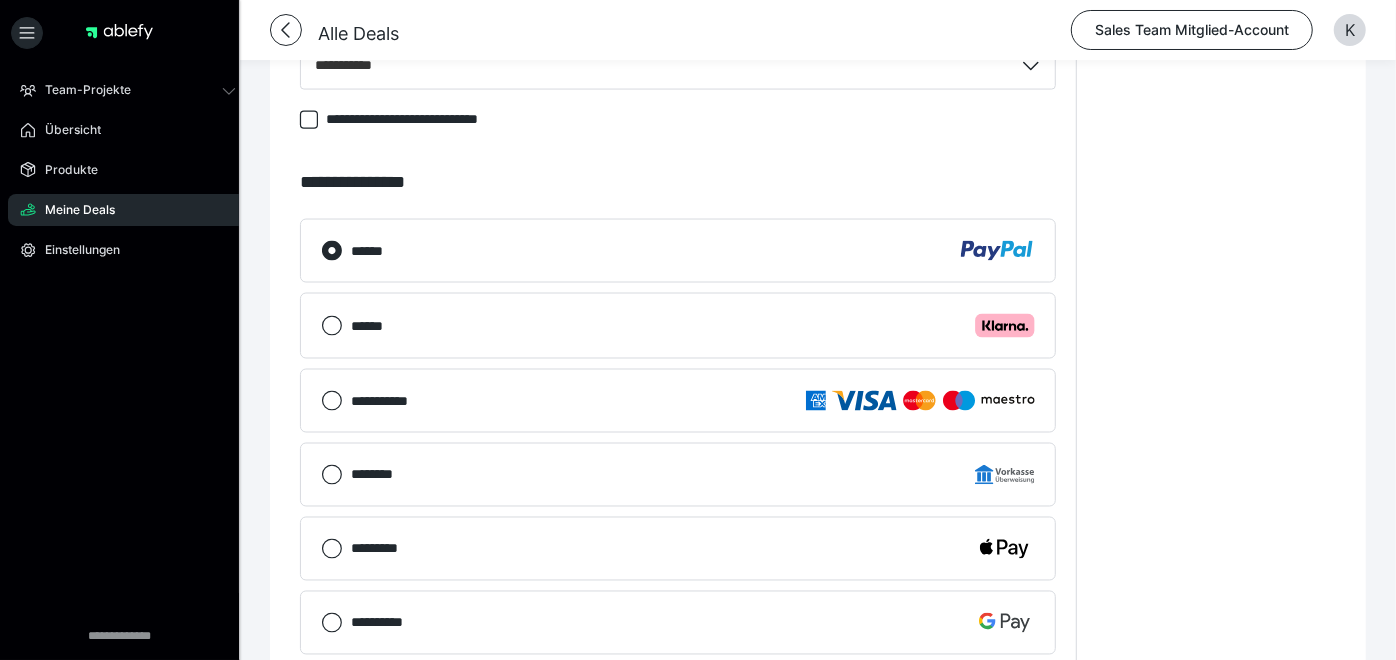 click on "**********" at bounding box center (975, 714) 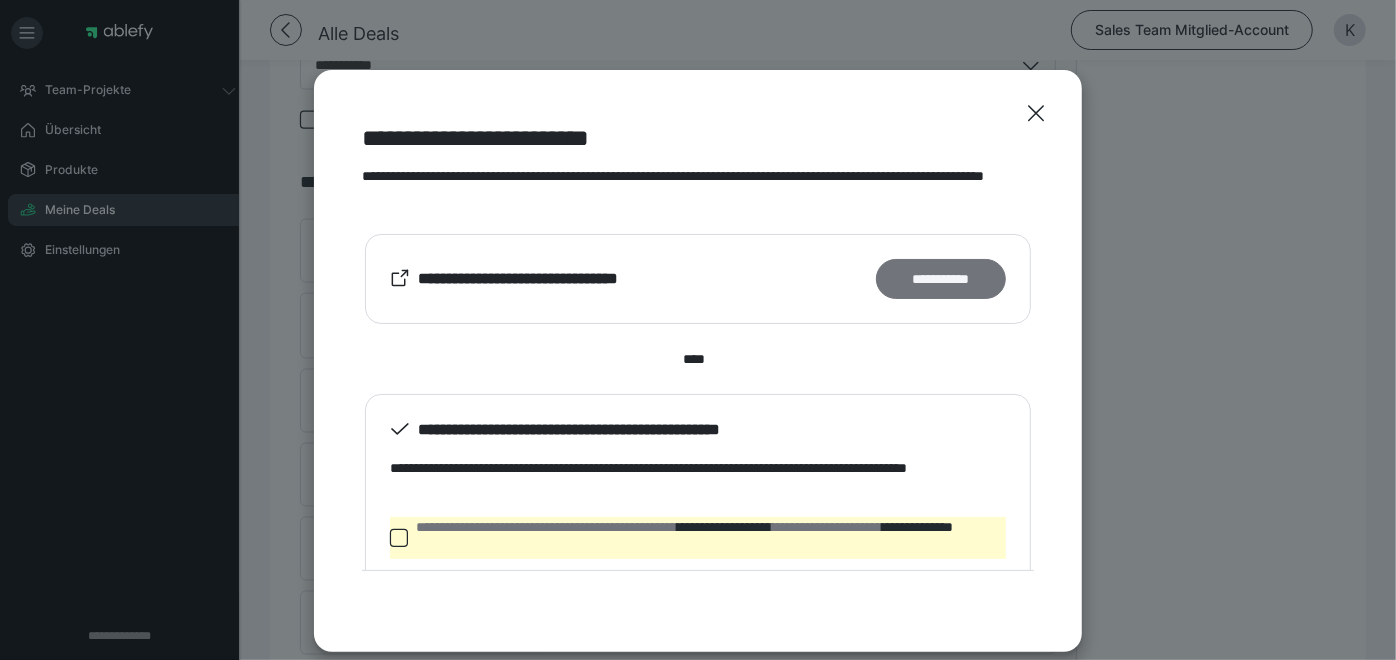 click on "**********" at bounding box center [941, 278] 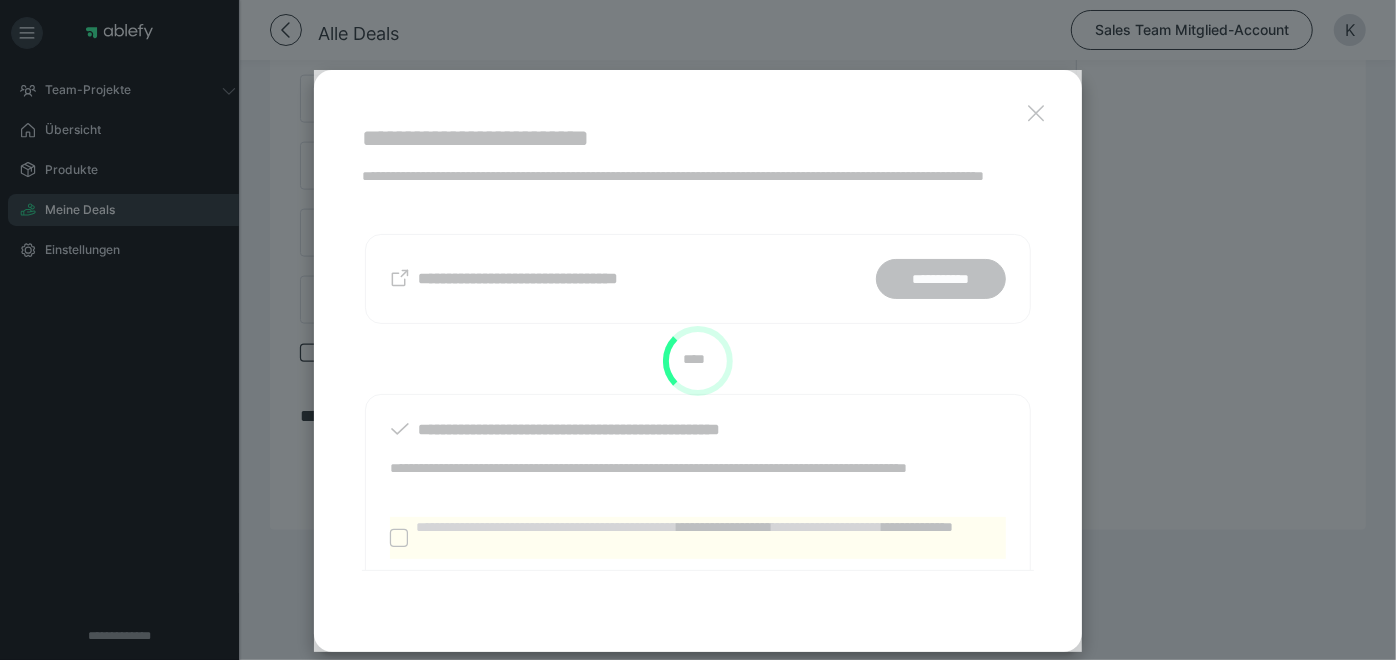 scroll, scrollTop: 1436, scrollLeft: 0, axis: vertical 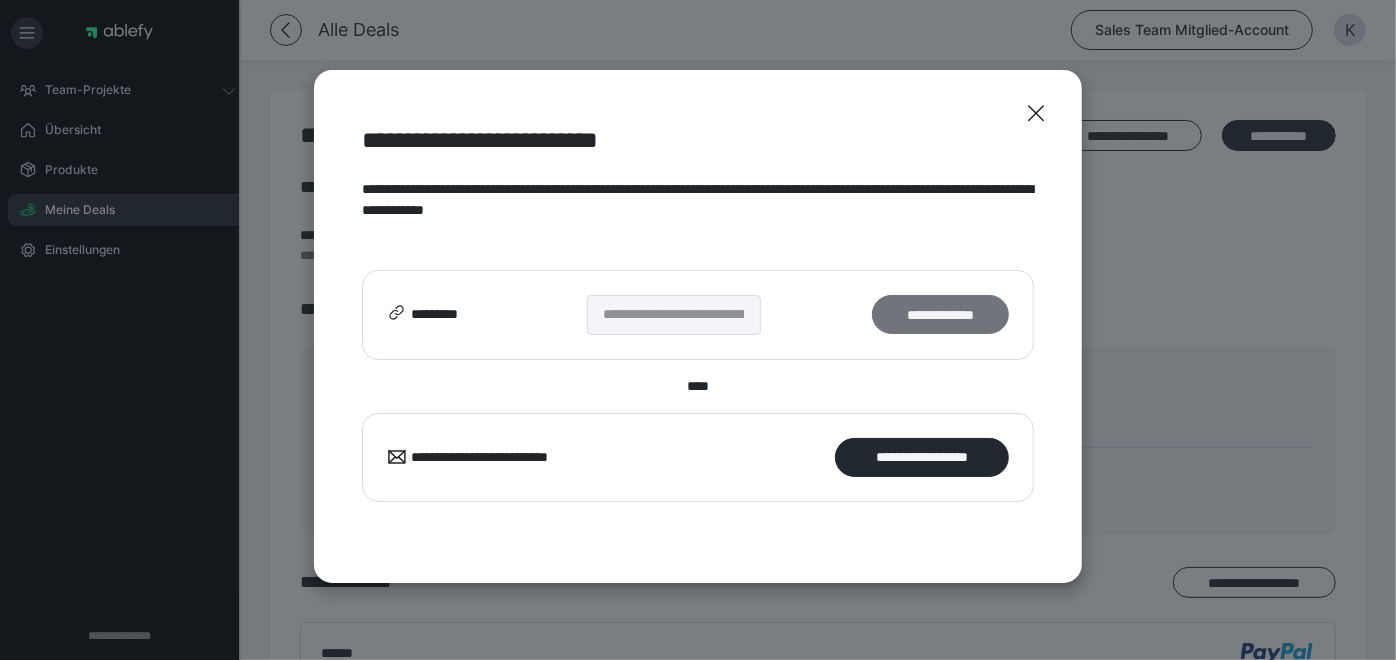 click on "**********" at bounding box center [940, 314] 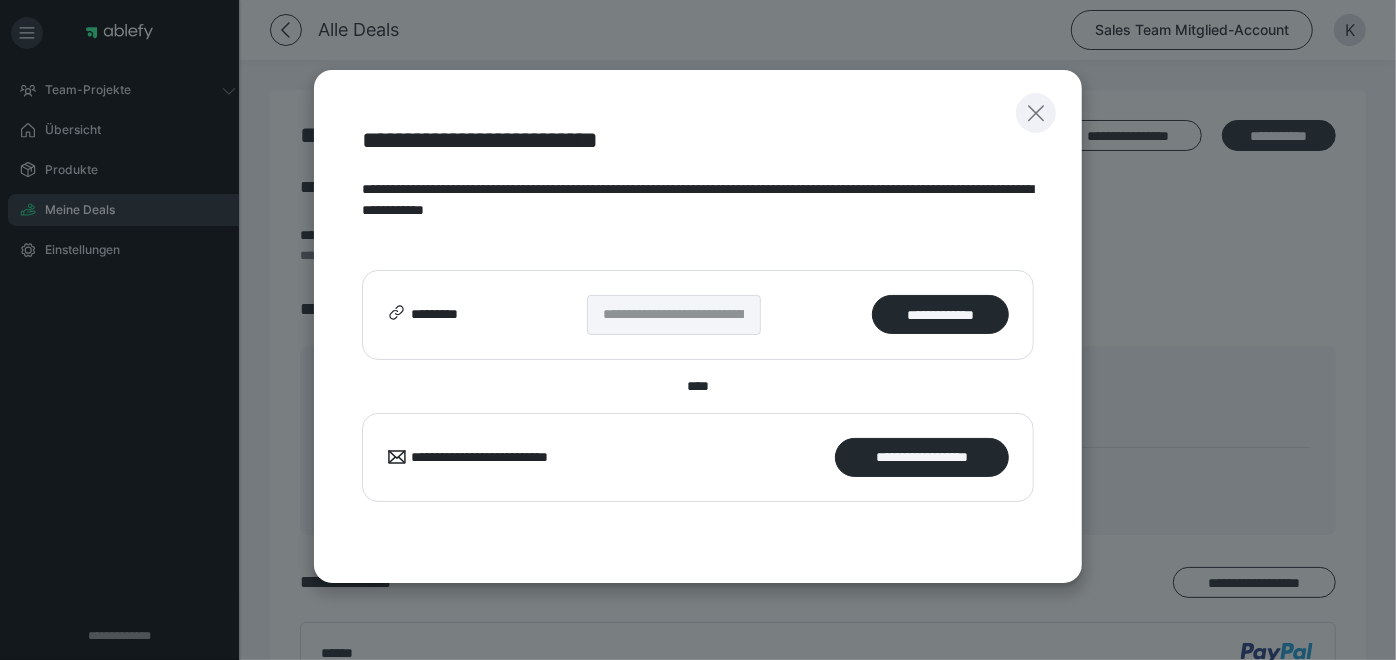 click 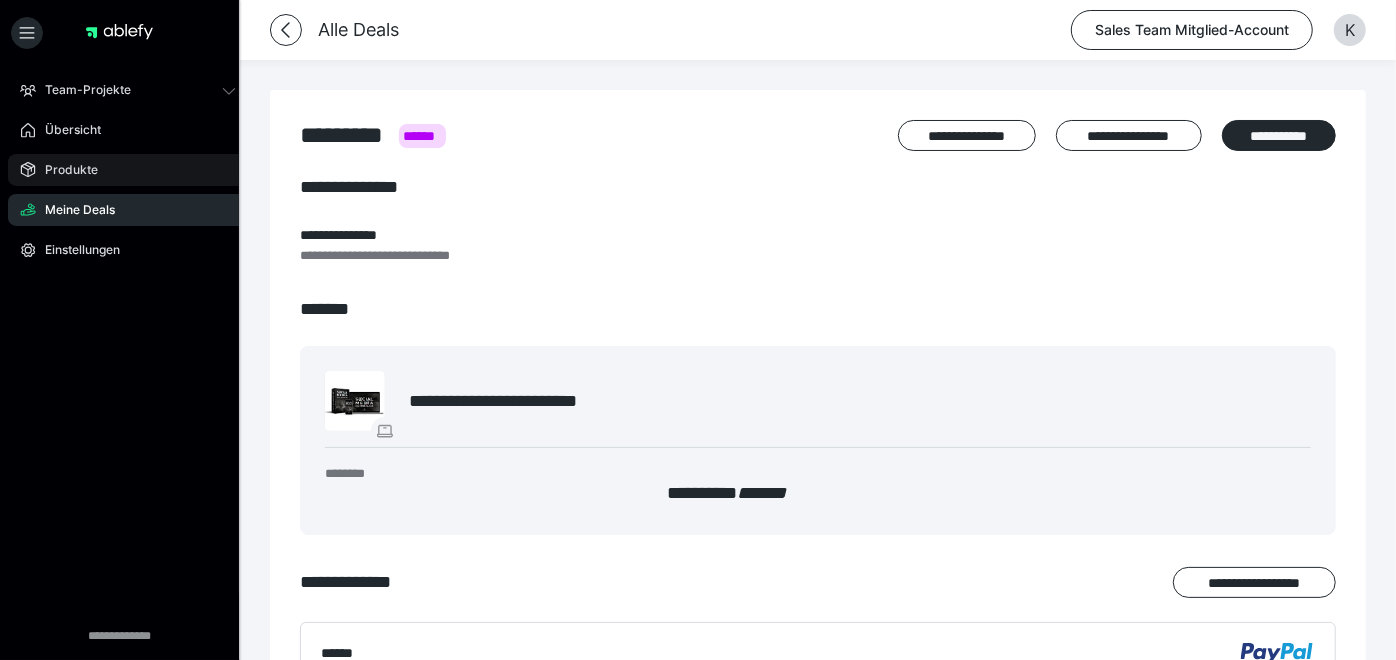 click on "Produkte" at bounding box center [128, 170] 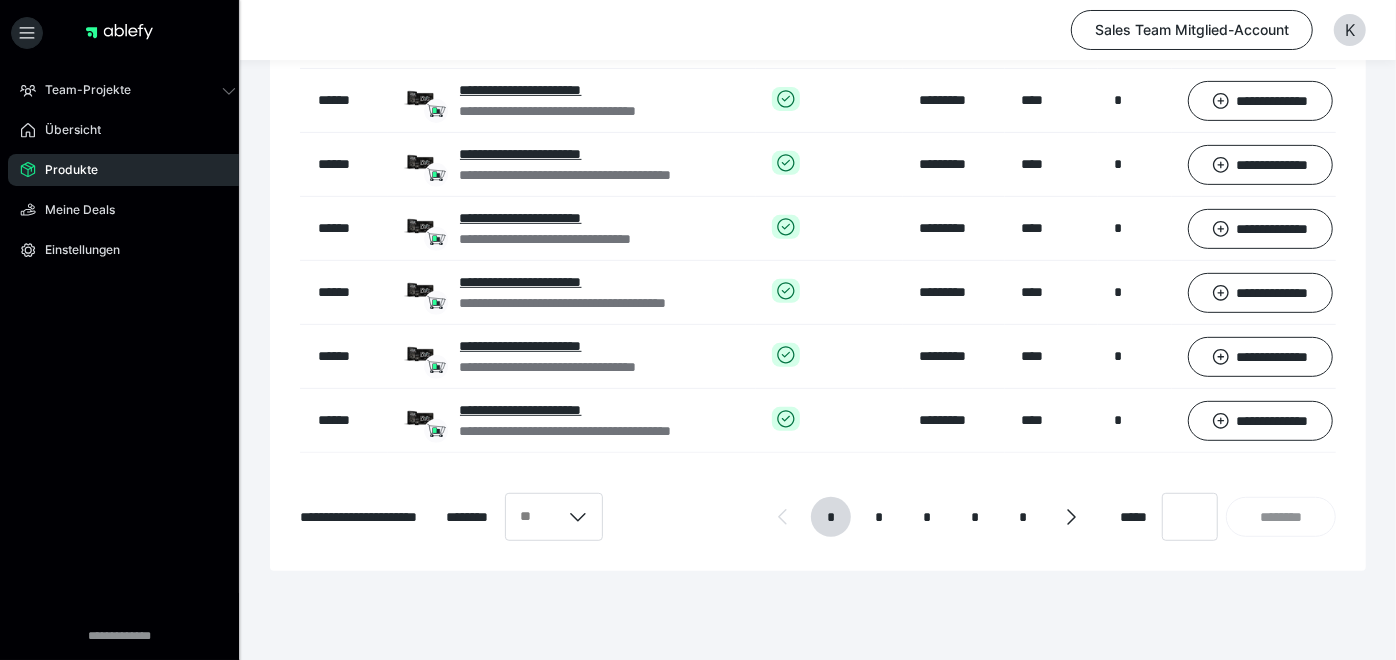 scroll, scrollTop: 468, scrollLeft: 0, axis: vertical 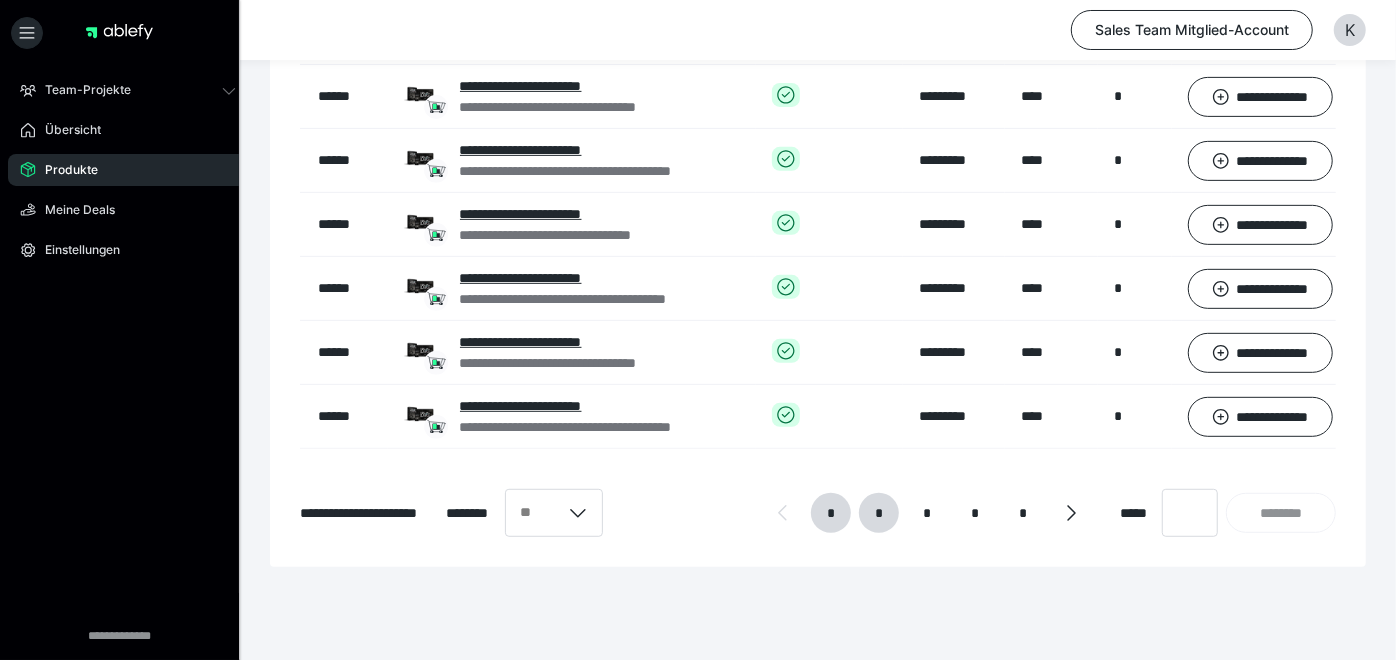 click on "*" at bounding box center (879, 513) 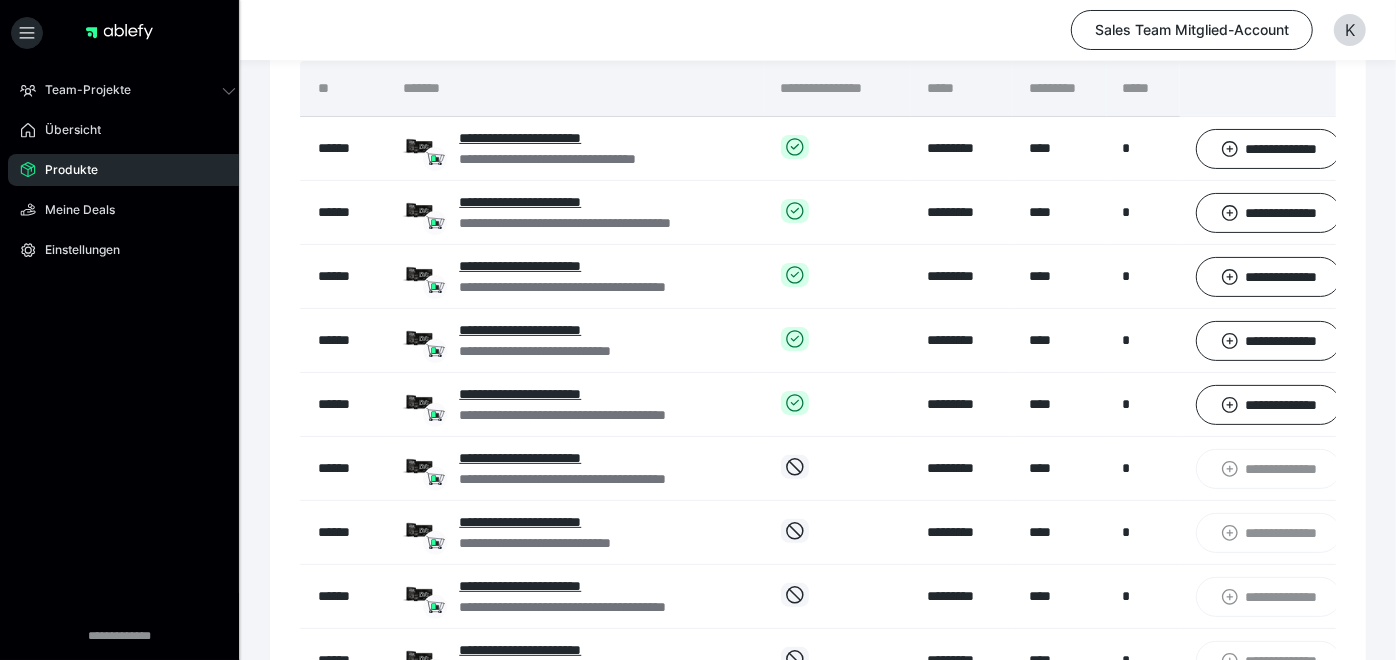scroll, scrollTop: 162, scrollLeft: 0, axis: vertical 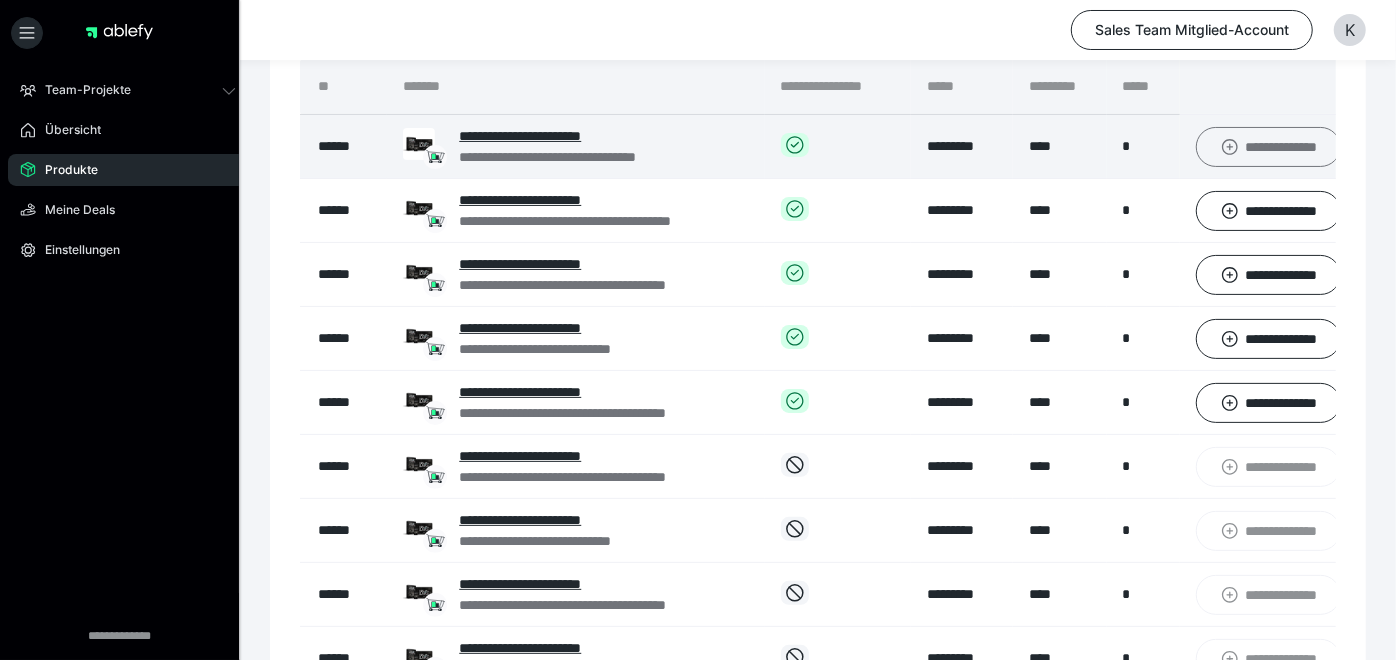 click on "**********" at bounding box center (1268, 146) 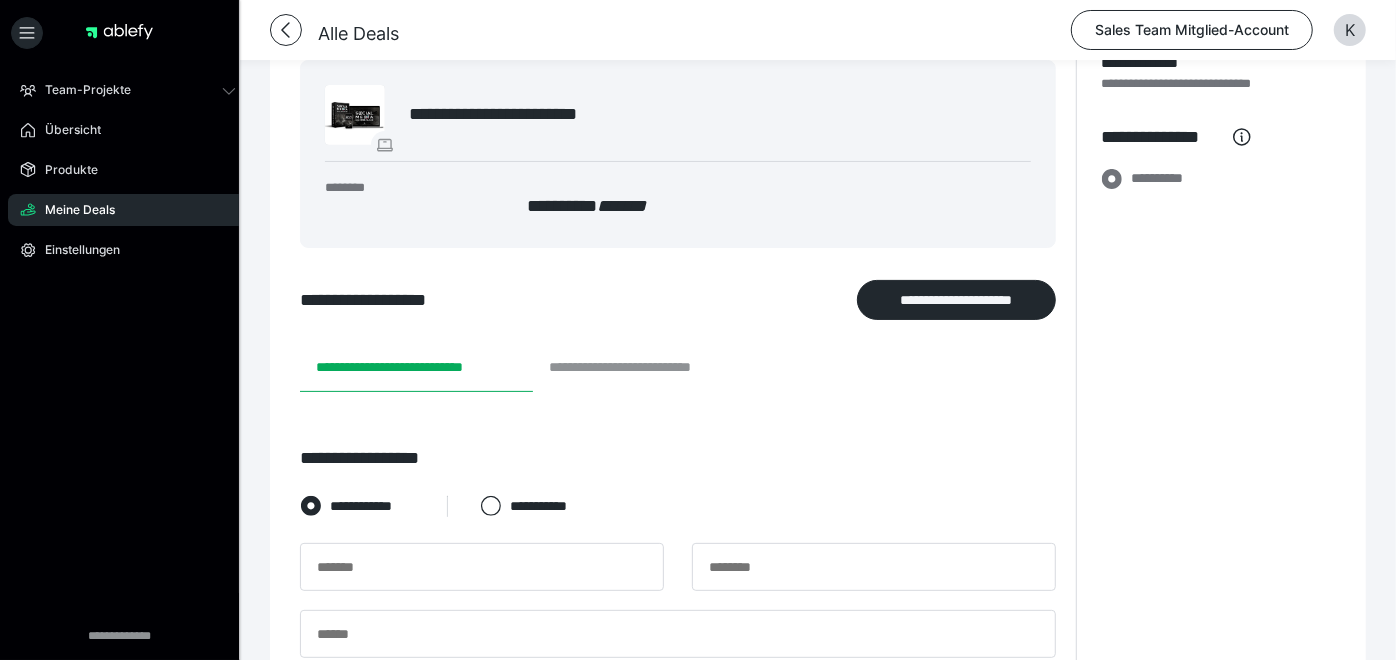click on "**********" at bounding box center [648, 368] 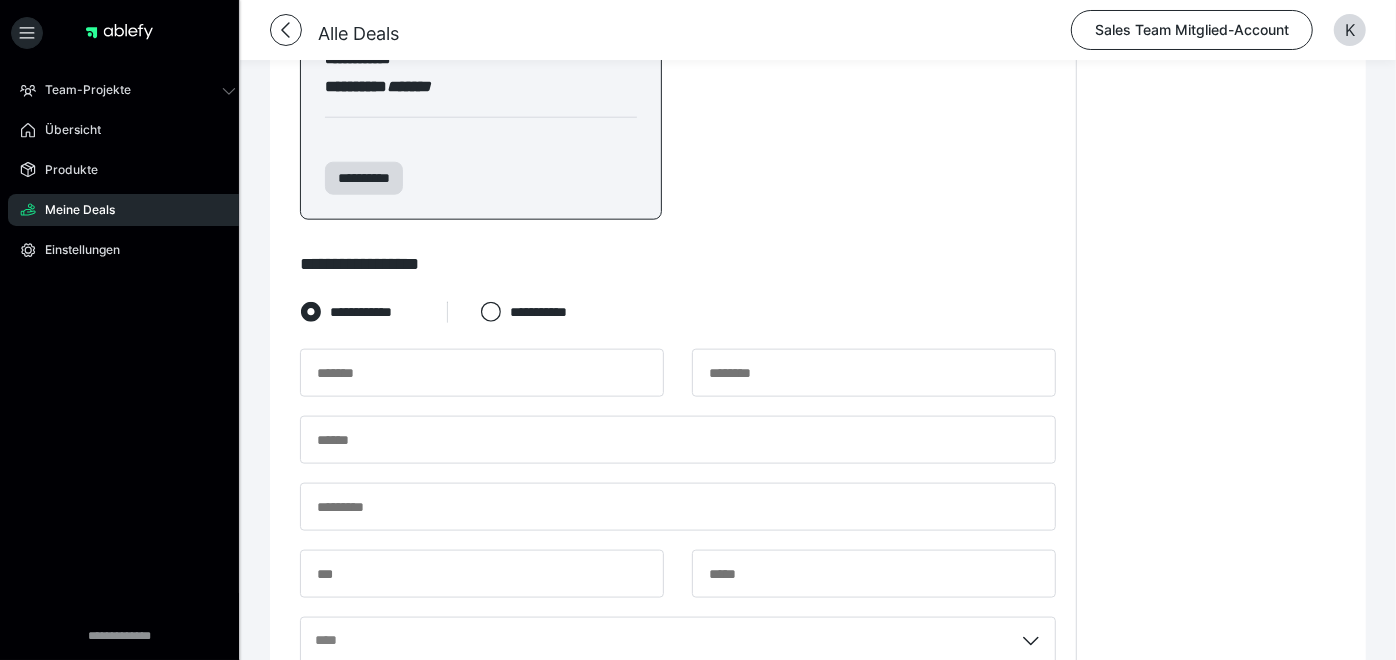scroll, scrollTop: 1365, scrollLeft: 0, axis: vertical 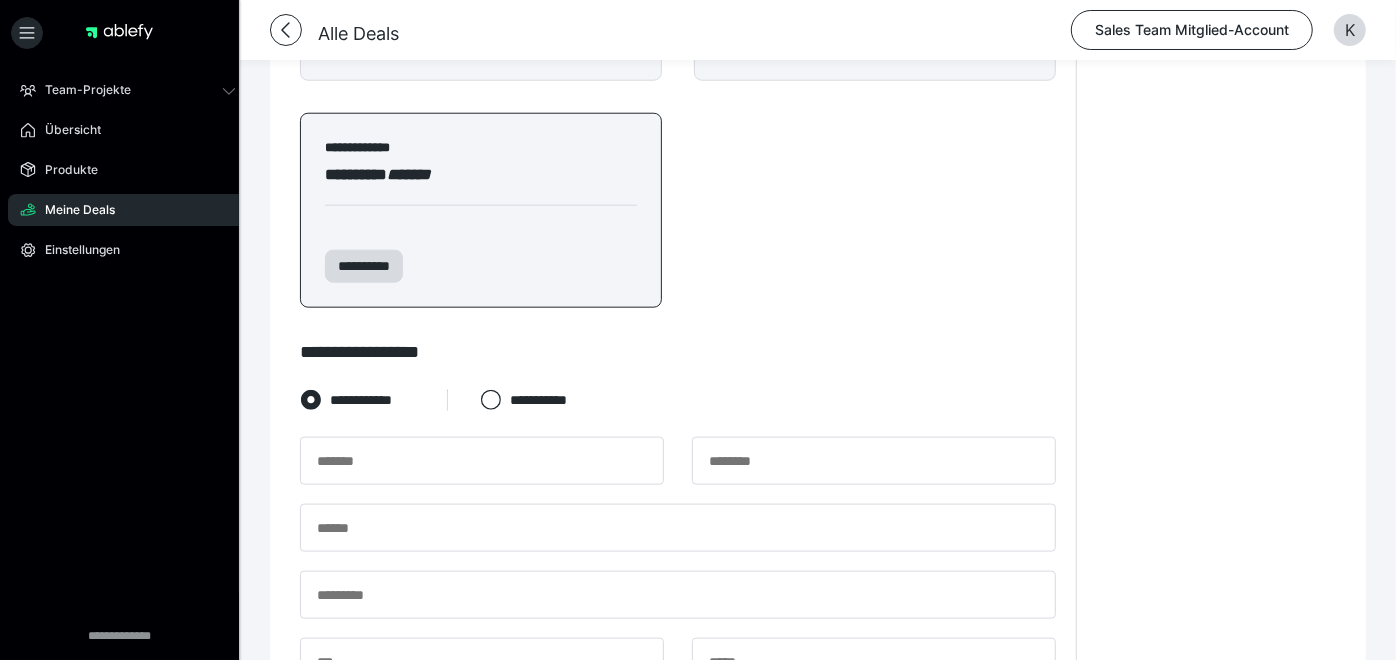 click on "****" at bounding box center (678, 729) 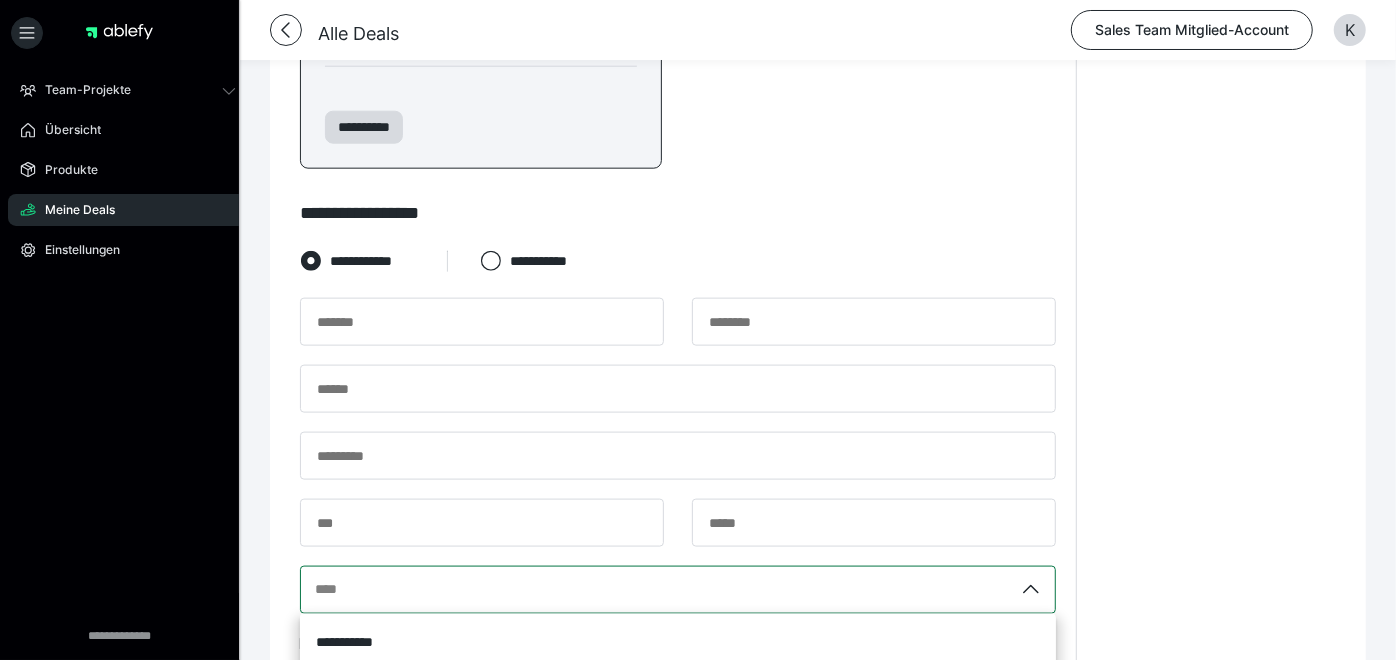 scroll, scrollTop: 1434, scrollLeft: 0, axis: vertical 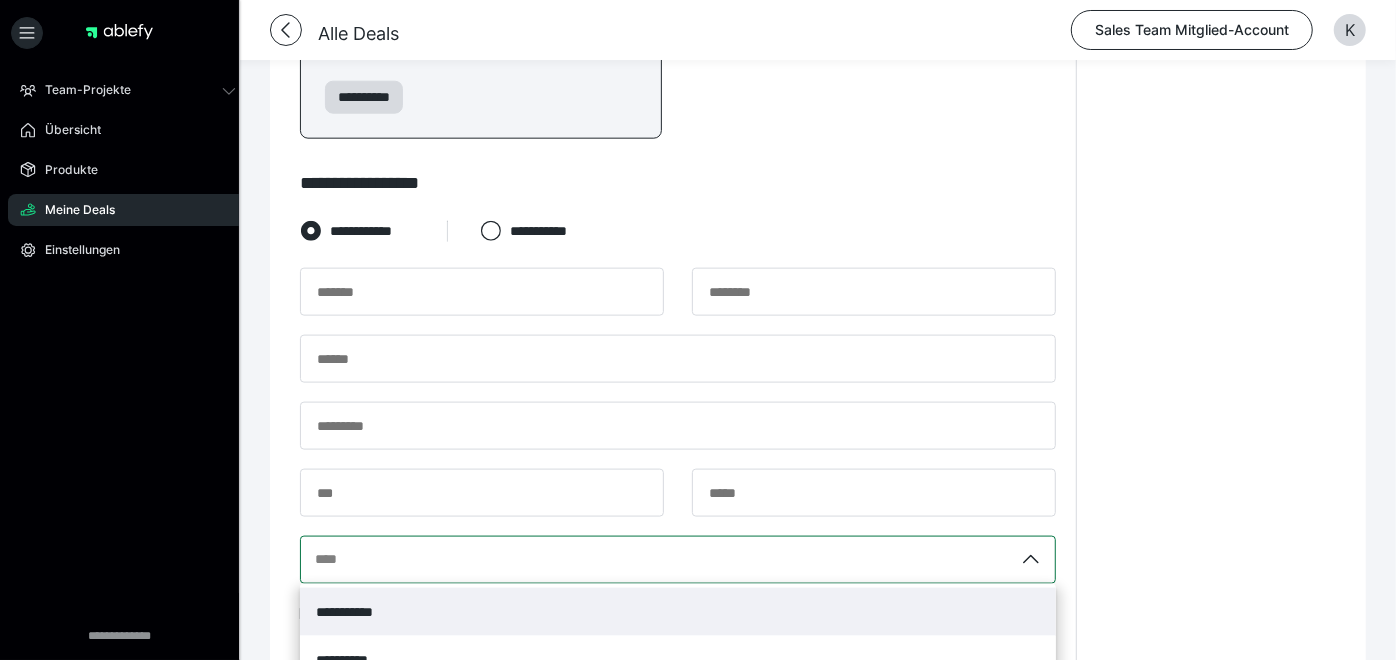 click on "**********" at bounding box center (678, 612) 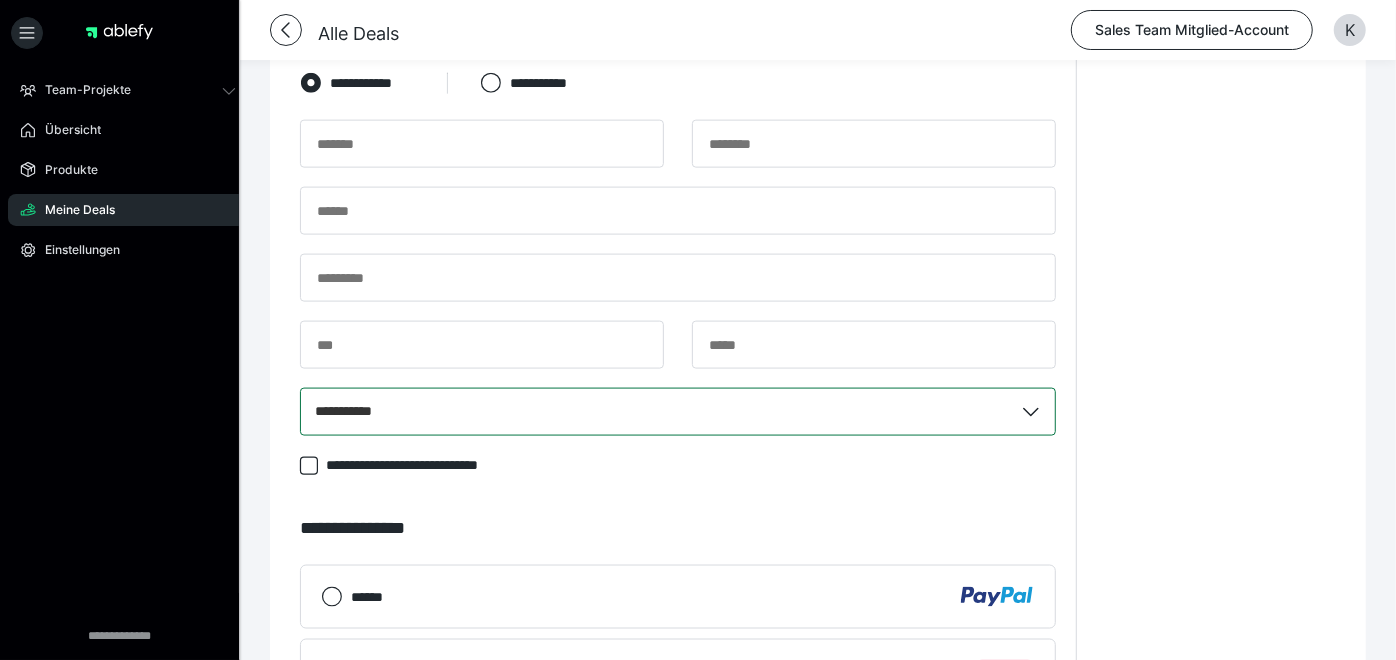 scroll, scrollTop: 1592, scrollLeft: 0, axis: vertical 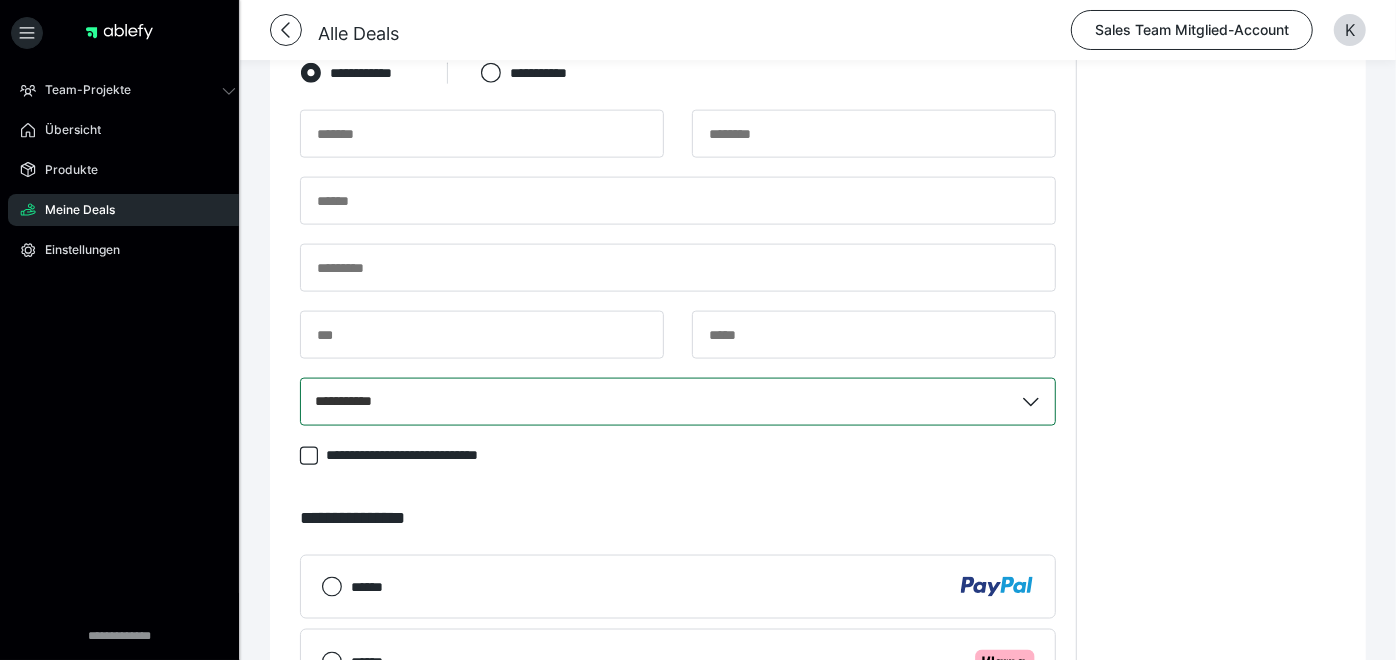 click on "******" at bounding box center [693, 587] 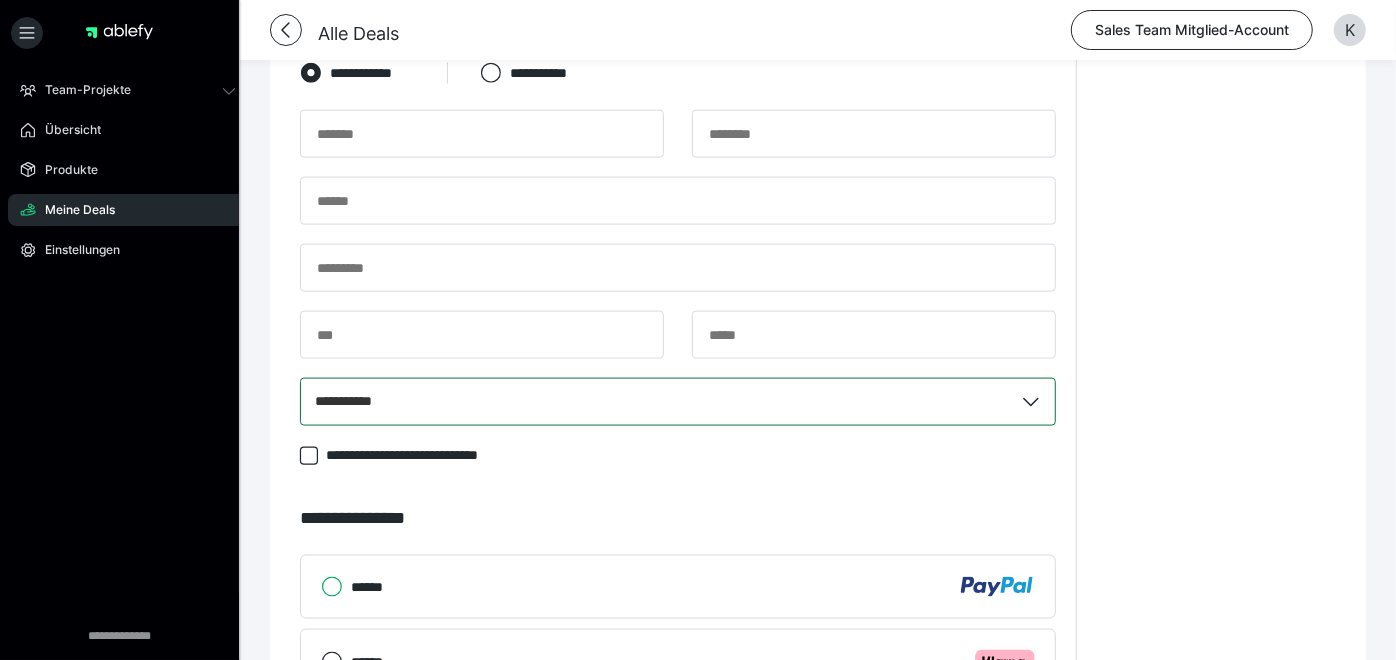 click on "******" at bounding box center [321, 587] 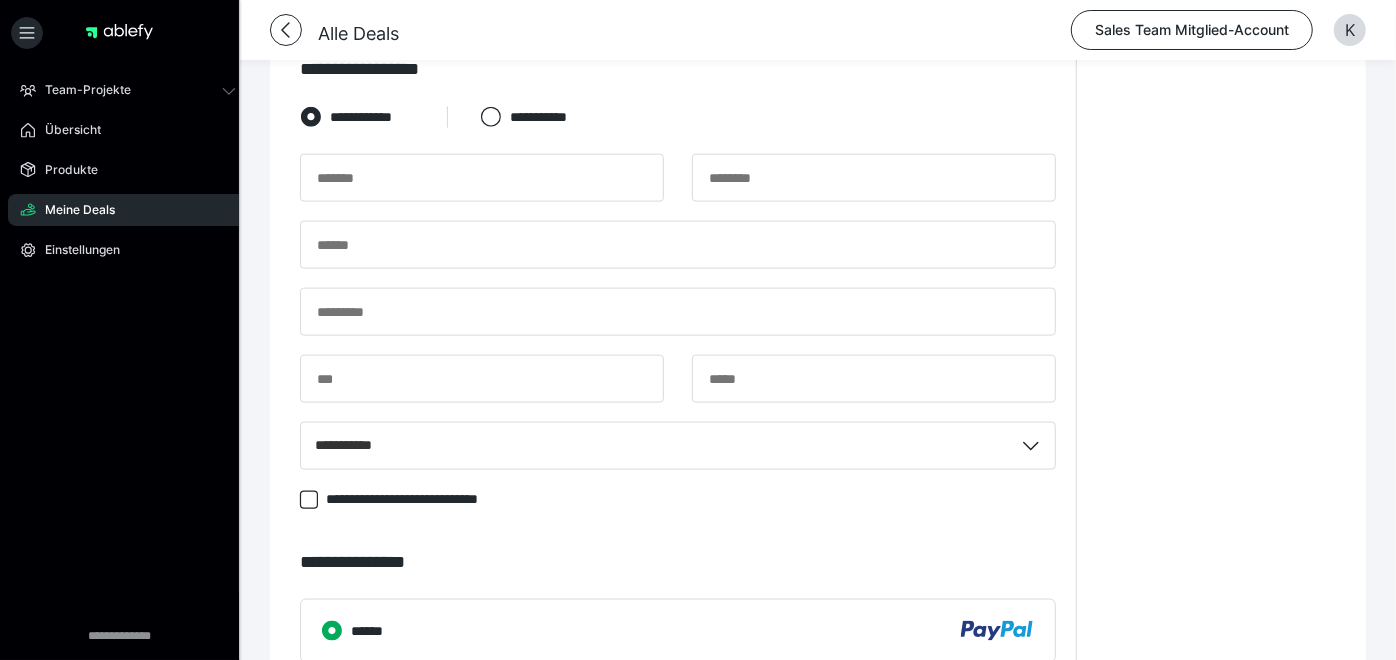 scroll, scrollTop: 1542, scrollLeft: 0, axis: vertical 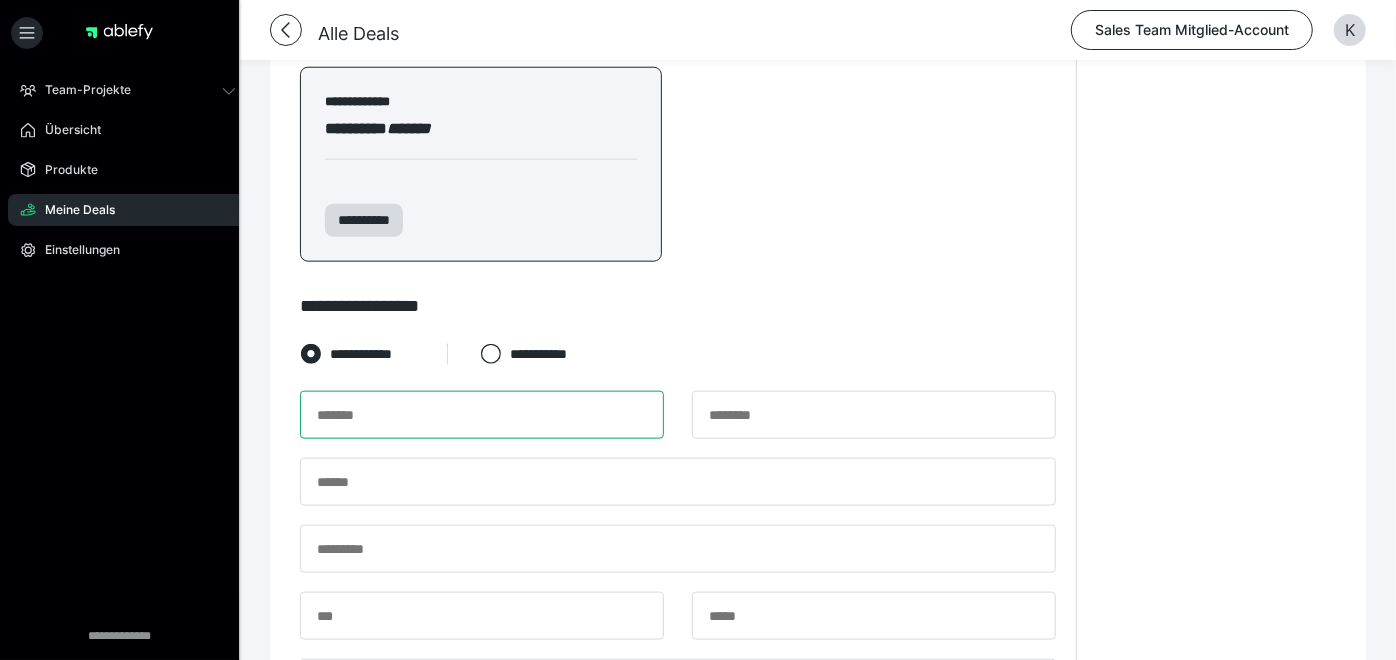 click at bounding box center [482, 415] 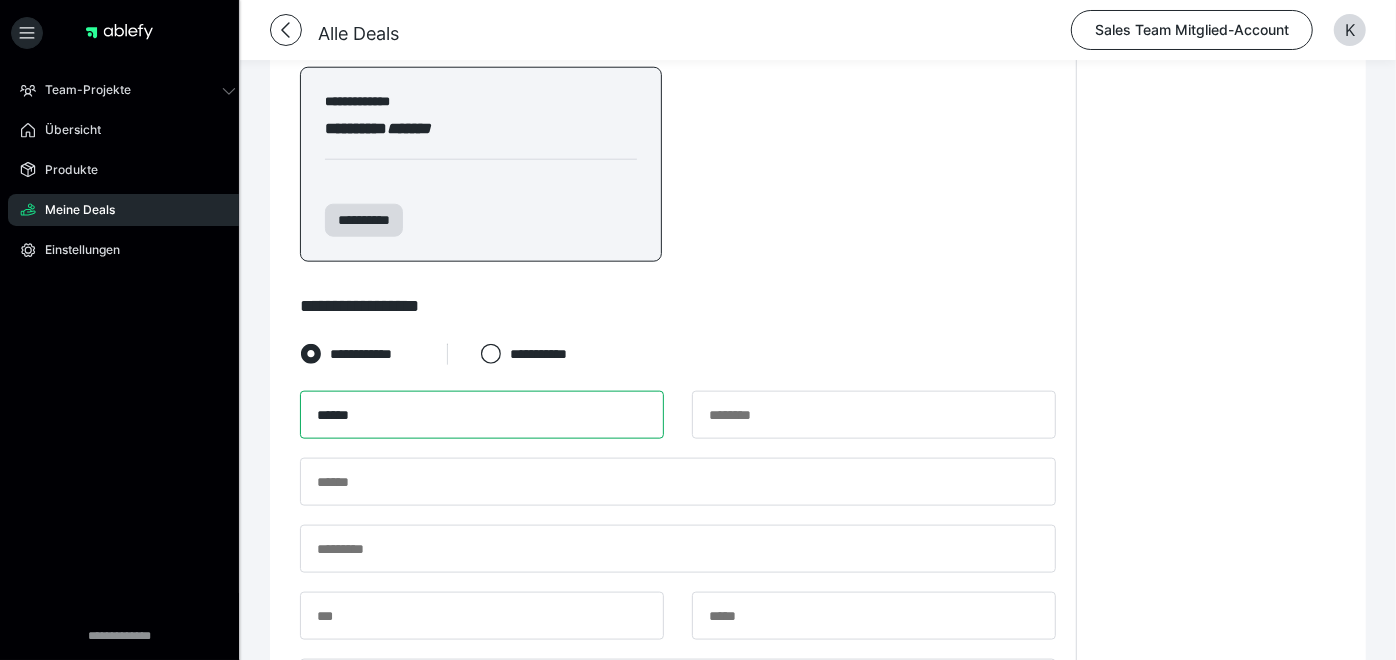 type on "******" 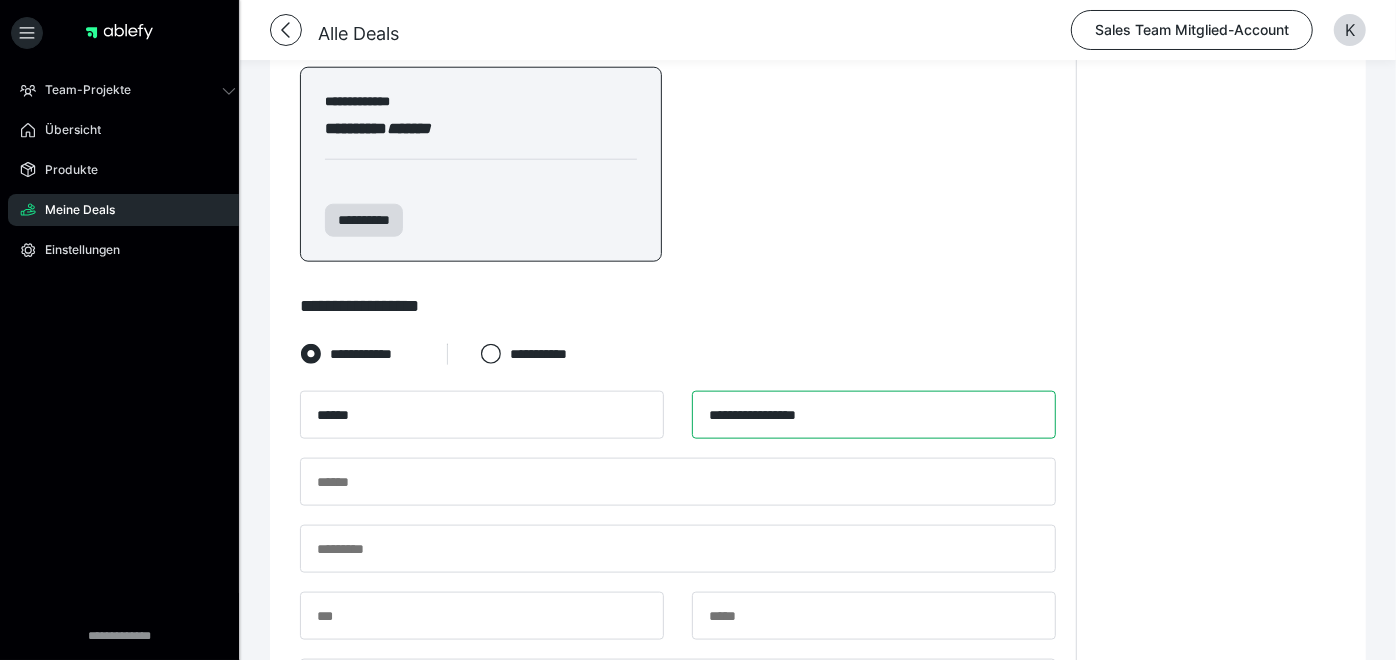type on "**********" 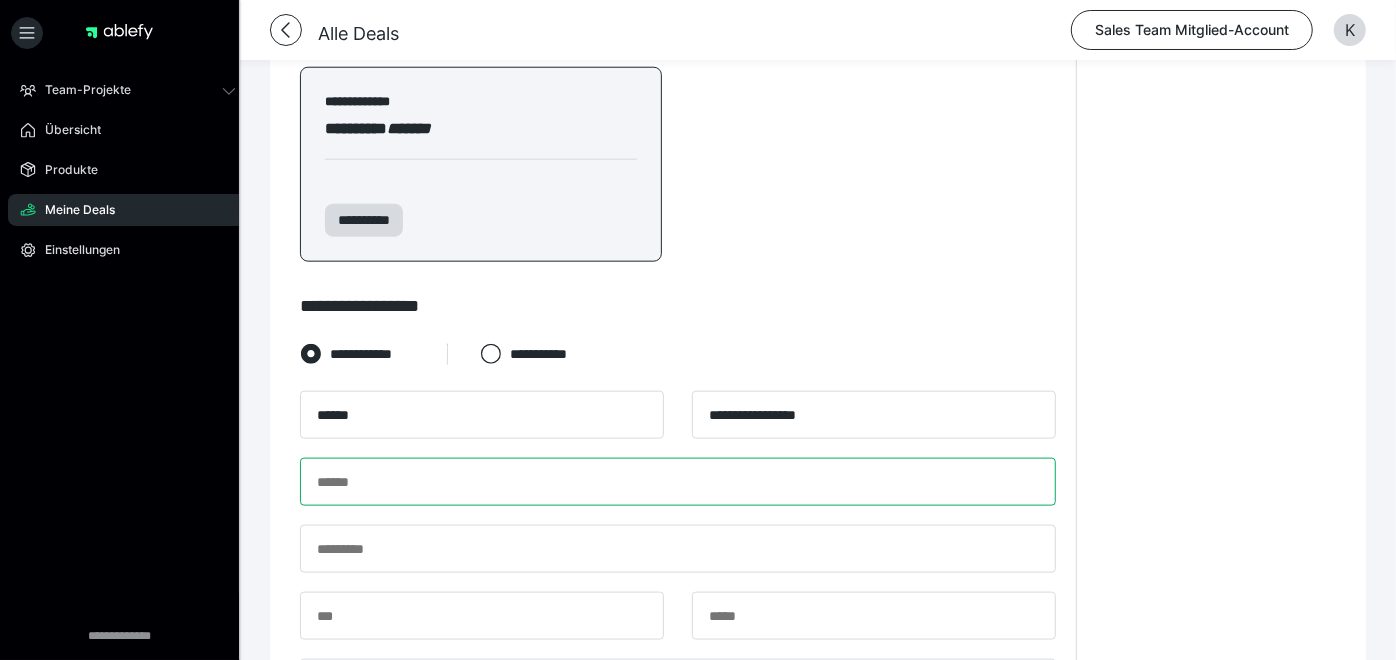click at bounding box center [678, 482] 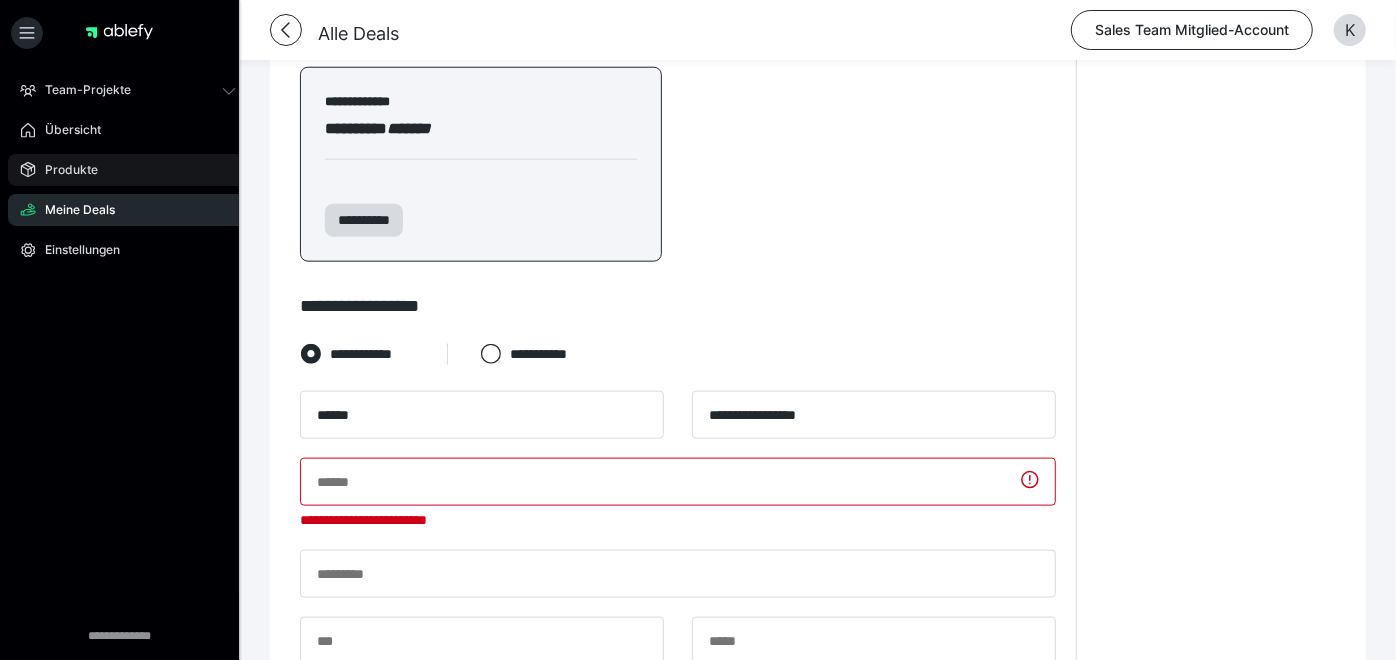 click on "Produkte" at bounding box center (64, 170) 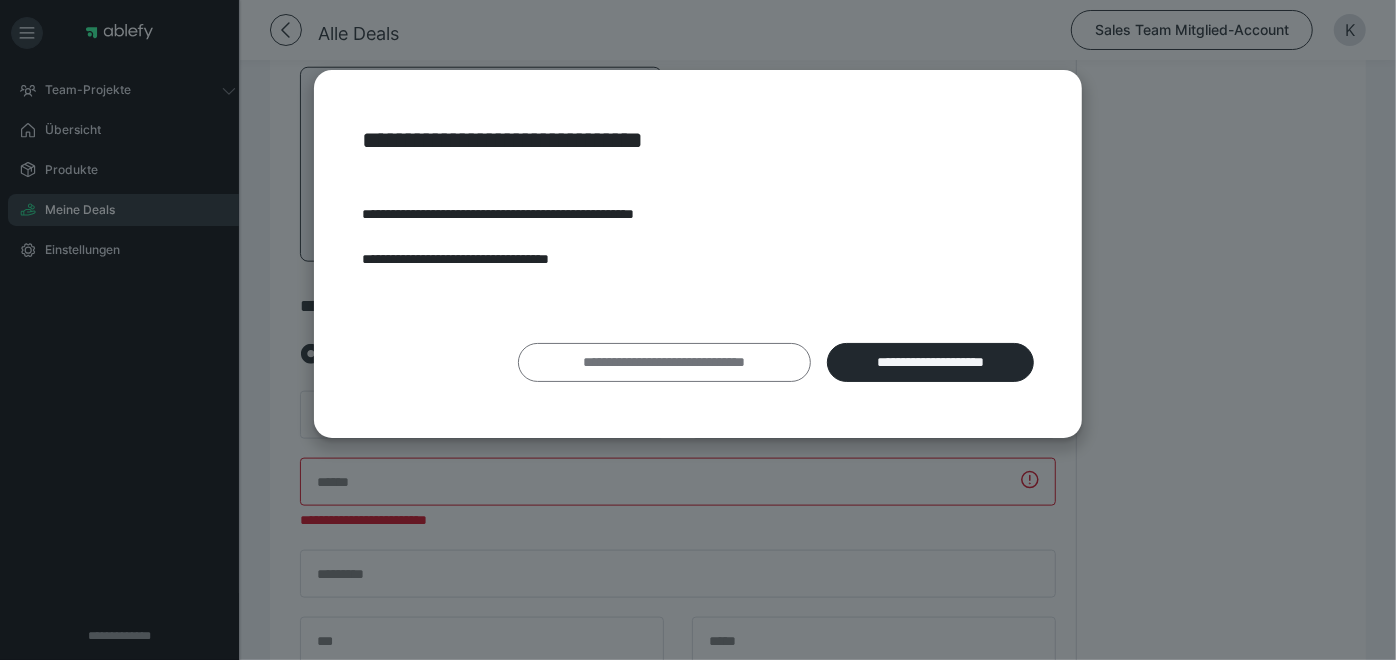 click on "**********" at bounding box center [664, 362] 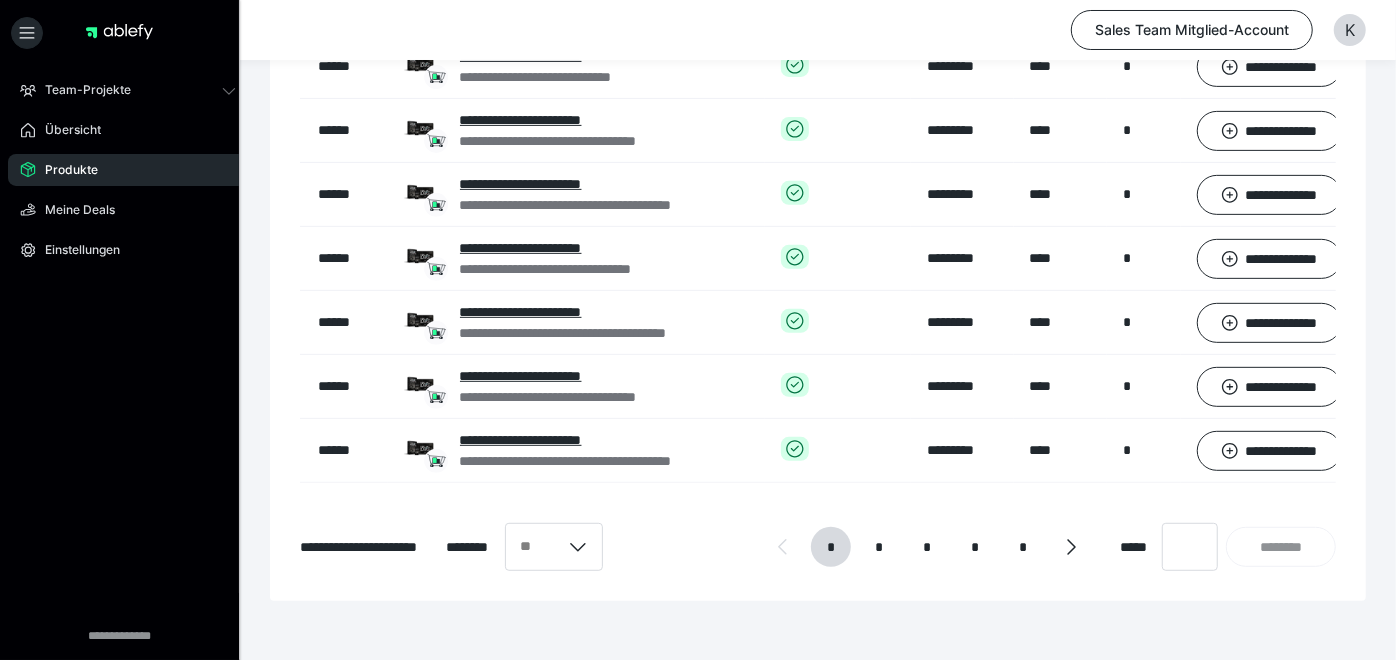 scroll, scrollTop: 522, scrollLeft: 0, axis: vertical 